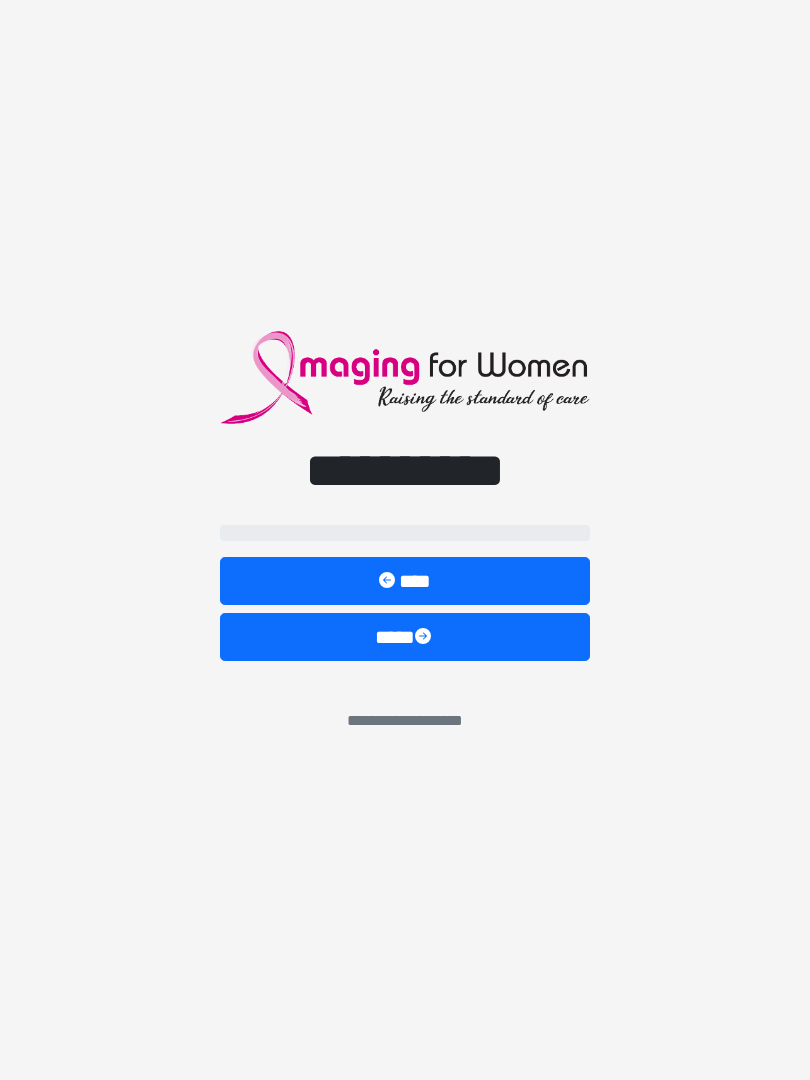 scroll, scrollTop: 0, scrollLeft: 0, axis: both 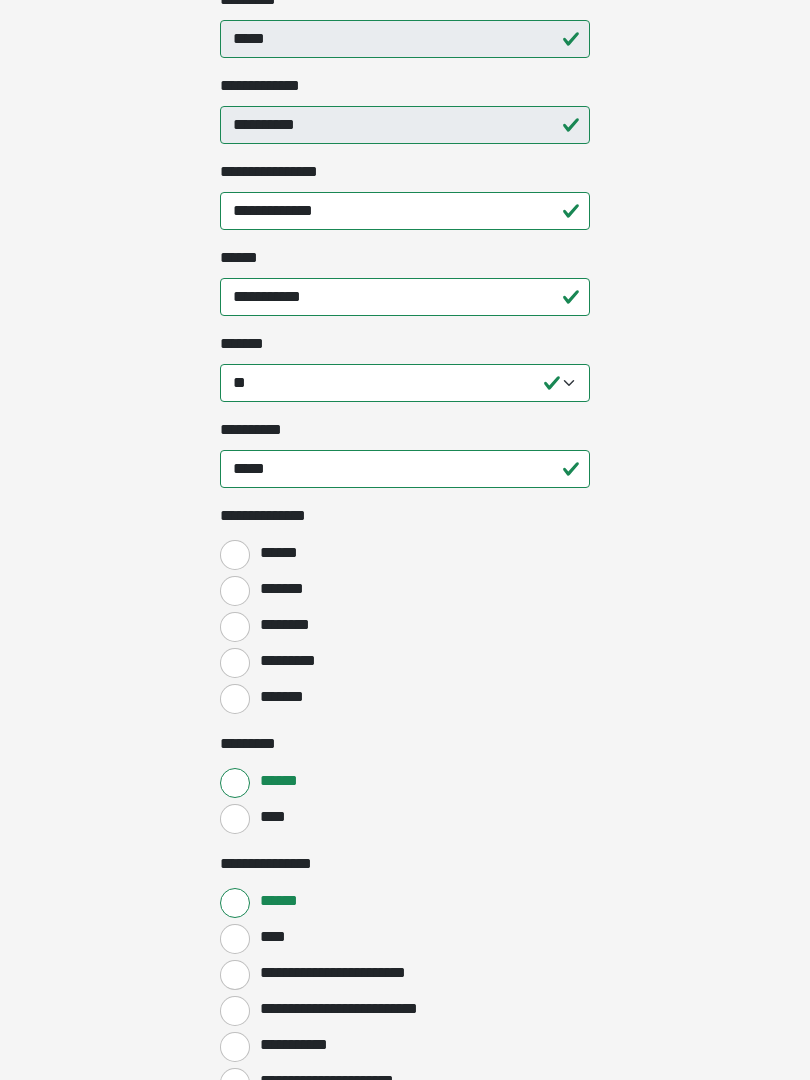click on "*******" at bounding box center [235, 592] 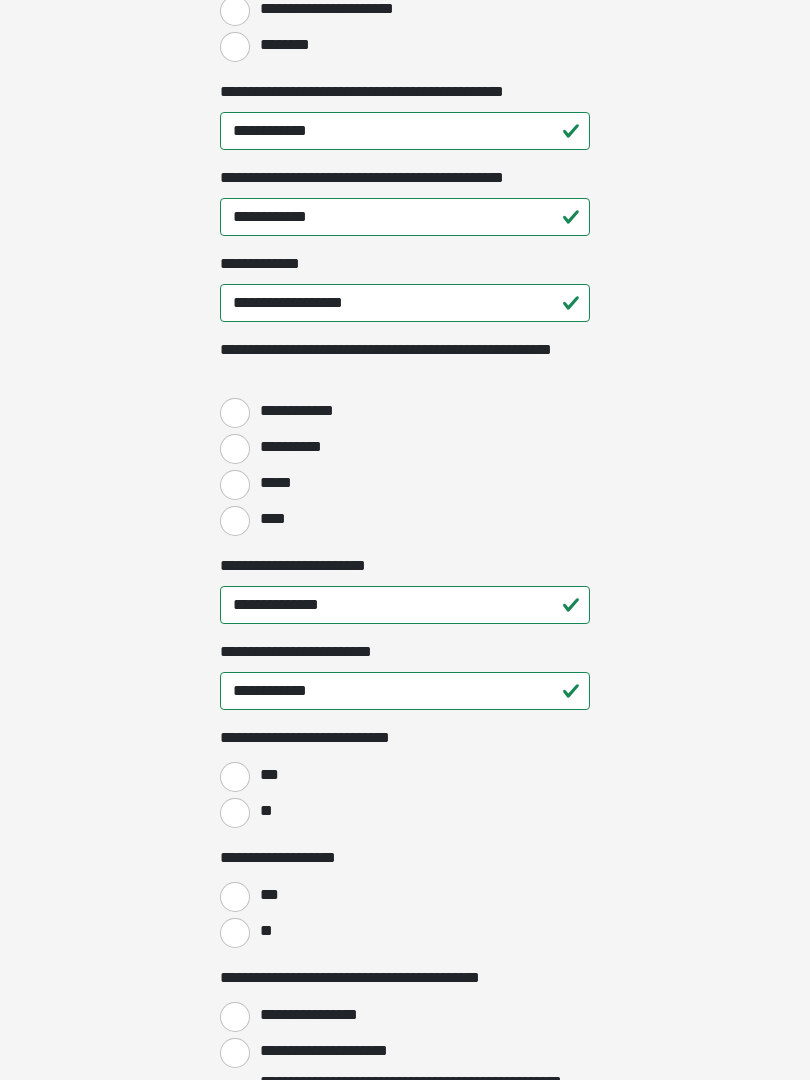 scroll, scrollTop: 2438, scrollLeft: 0, axis: vertical 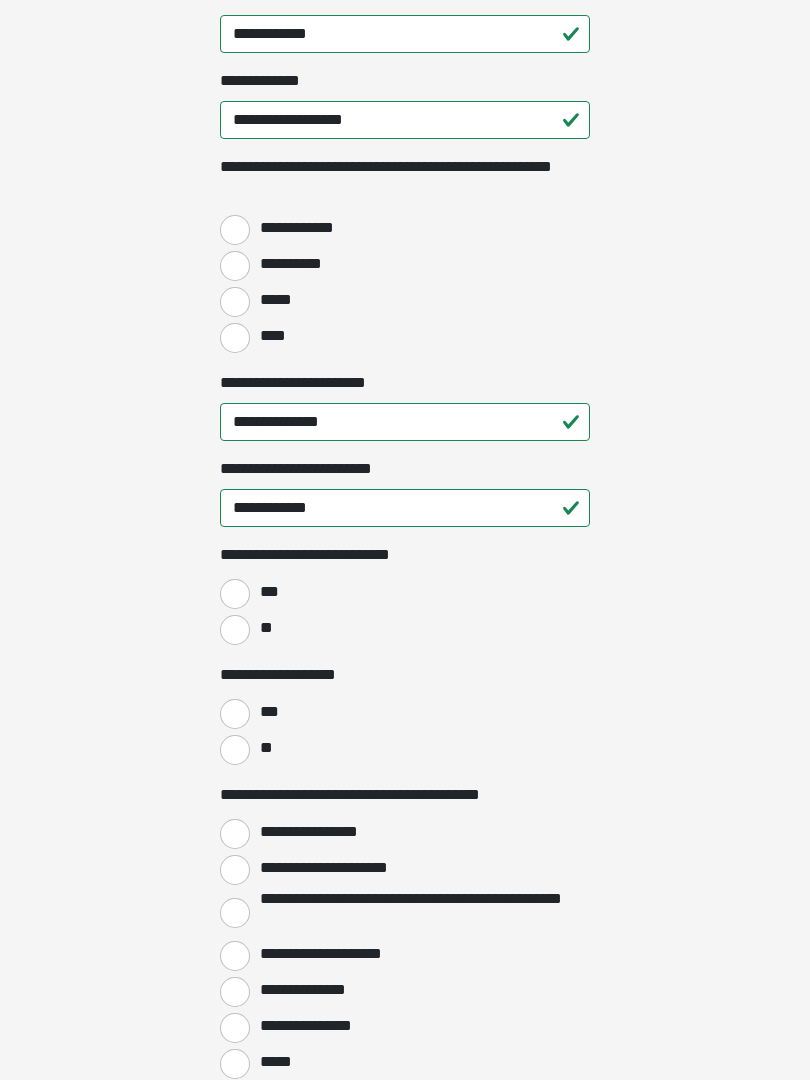 click on "***" at bounding box center (235, 595) 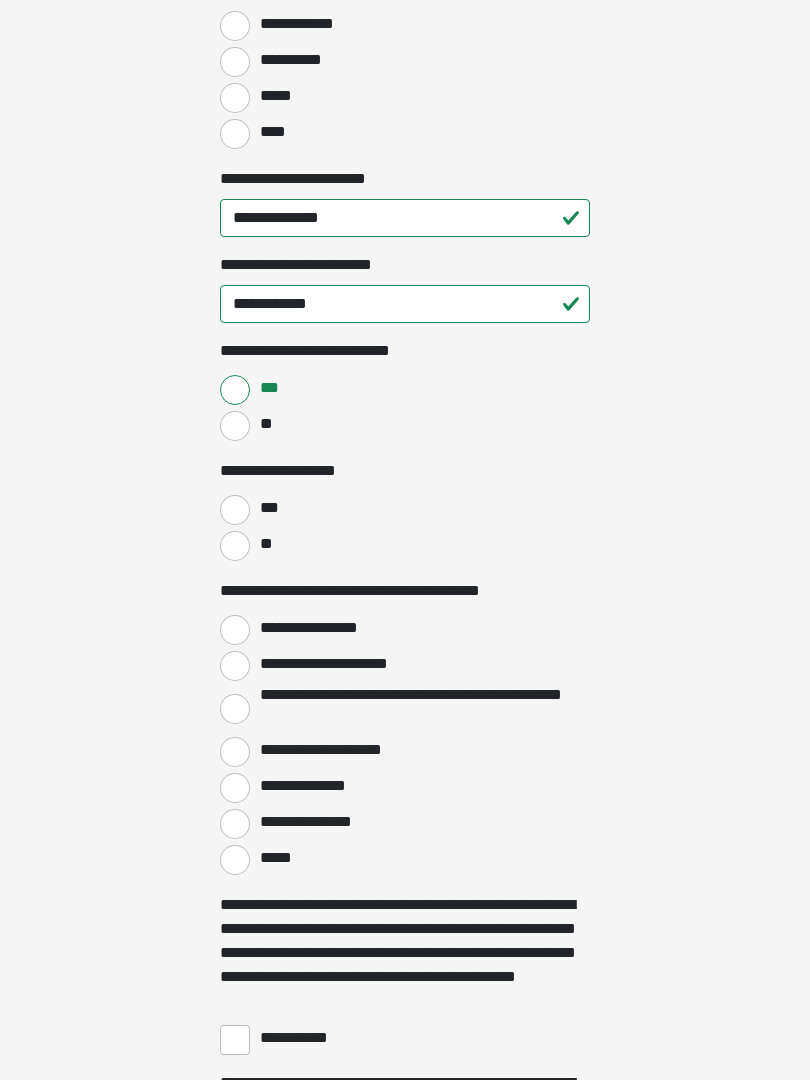 click on "**" at bounding box center [235, 547] 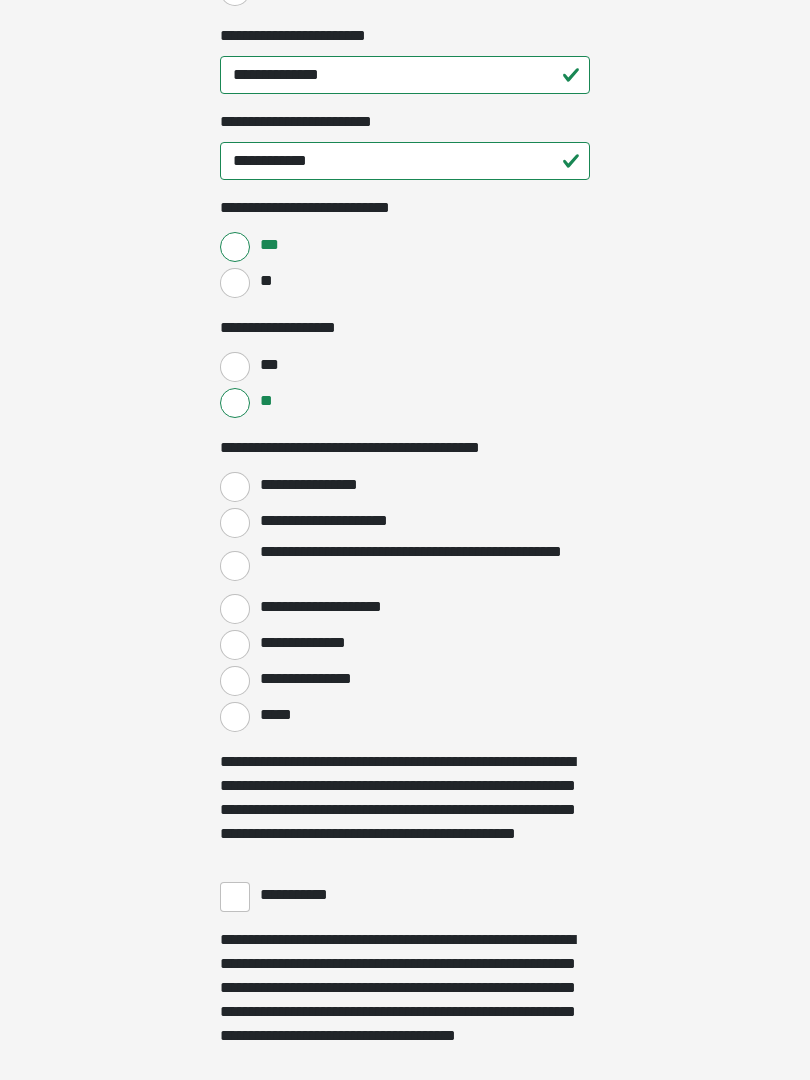 scroll, scrollTop: 2970, scrollLeft: 0, axis: vertical 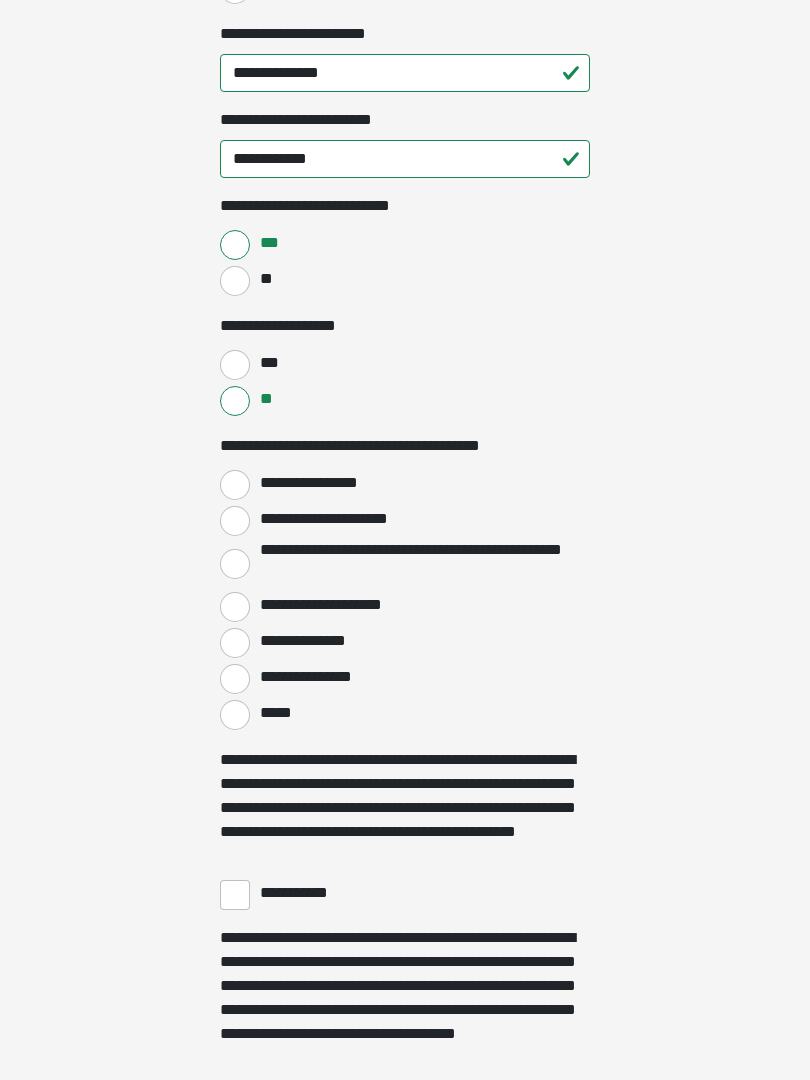 click on "**********" at bounding box center (235, 485) 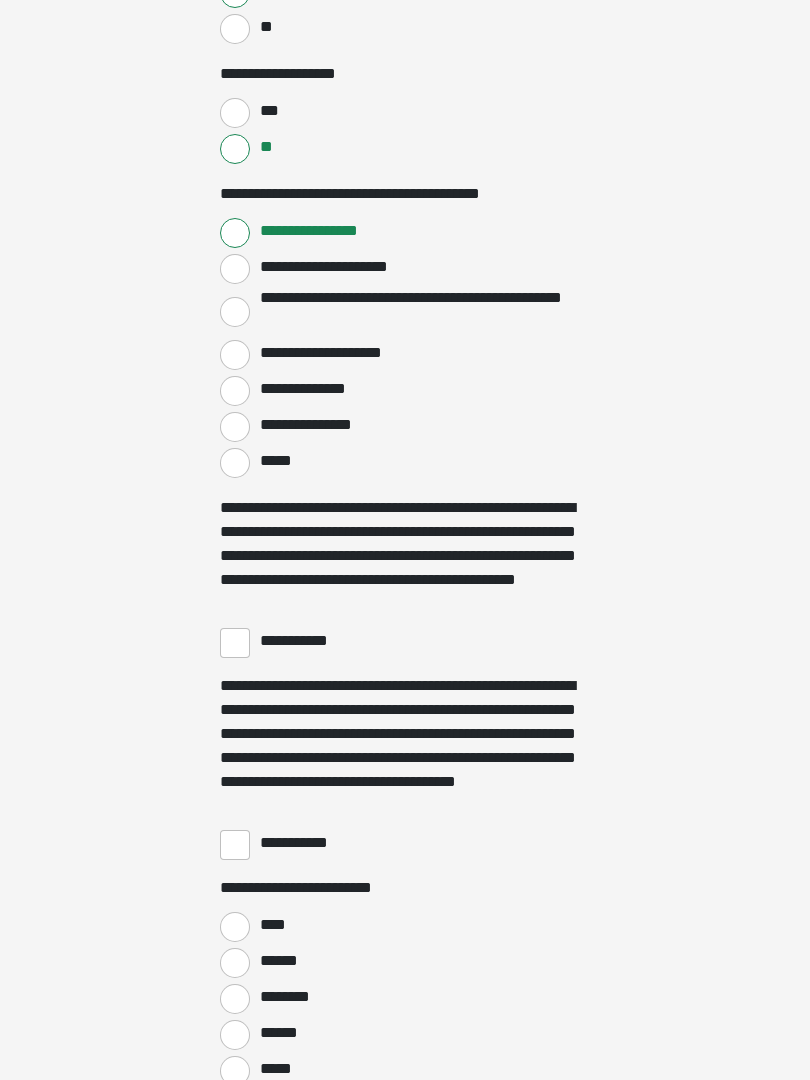 click on "**********" at bounding box center (235, 644) 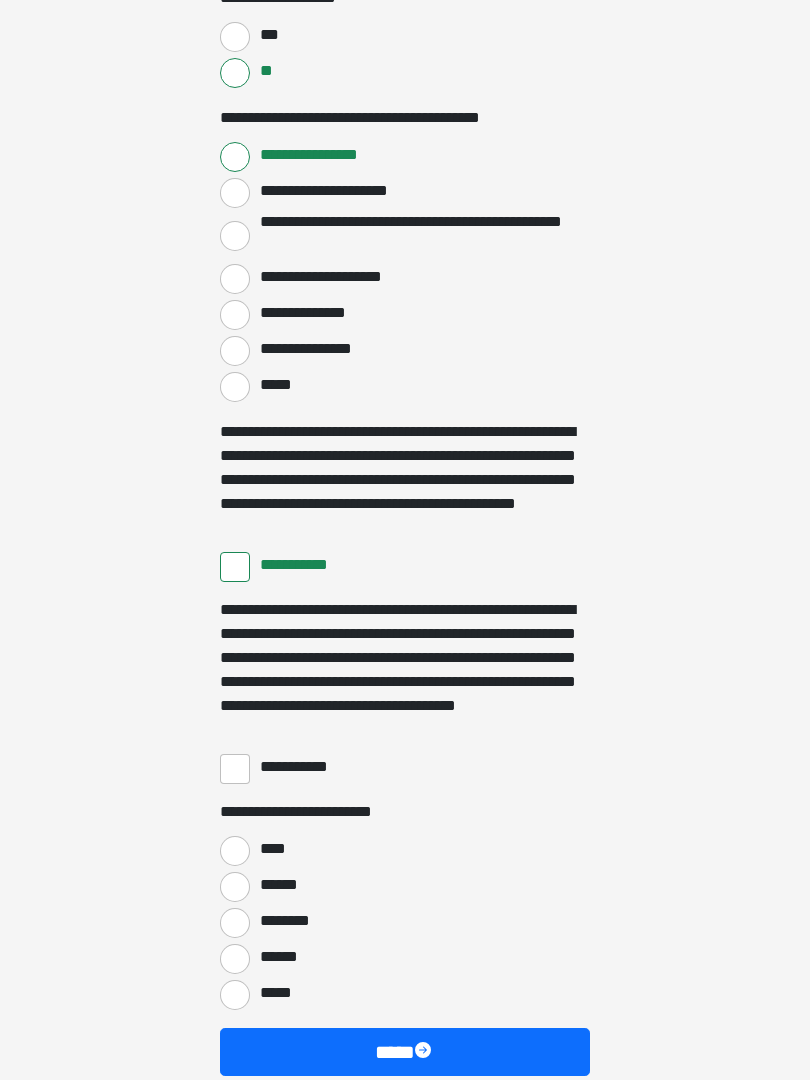 scroll, scrollTop: 3397, scrollLeft: 0, axis: vertical 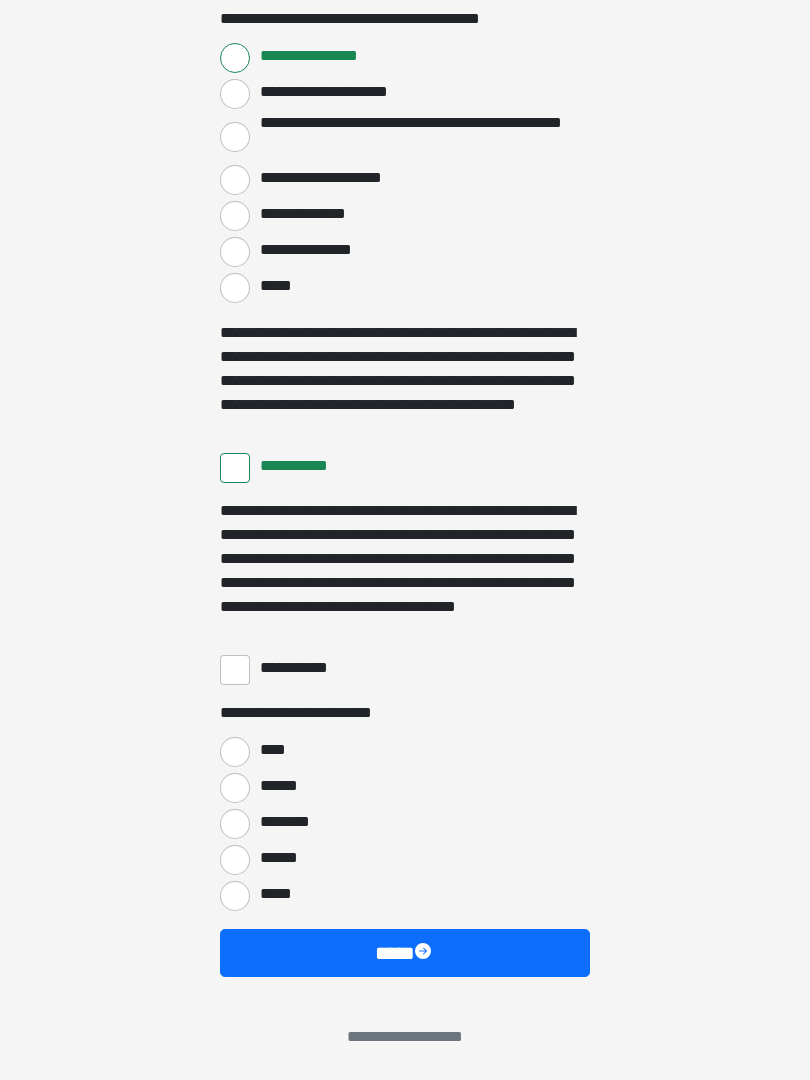 click on "**********" at bounding box center [235, 670] 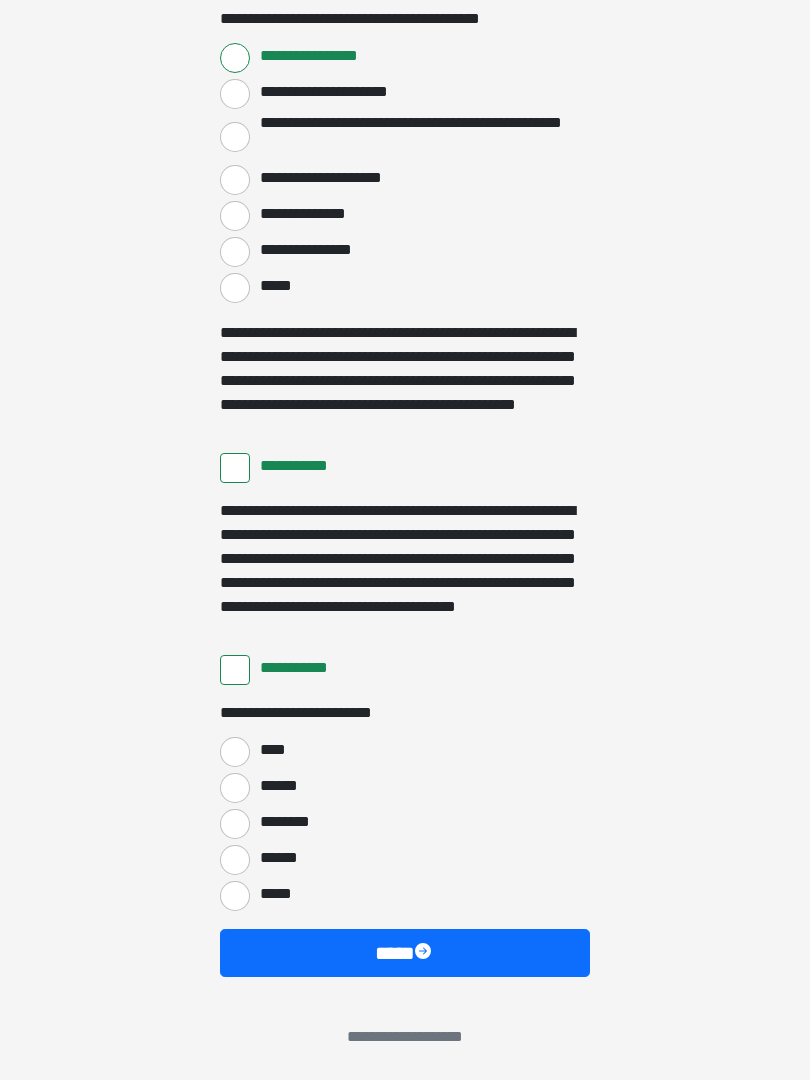 click on "****" at bounding box center (235, 752) 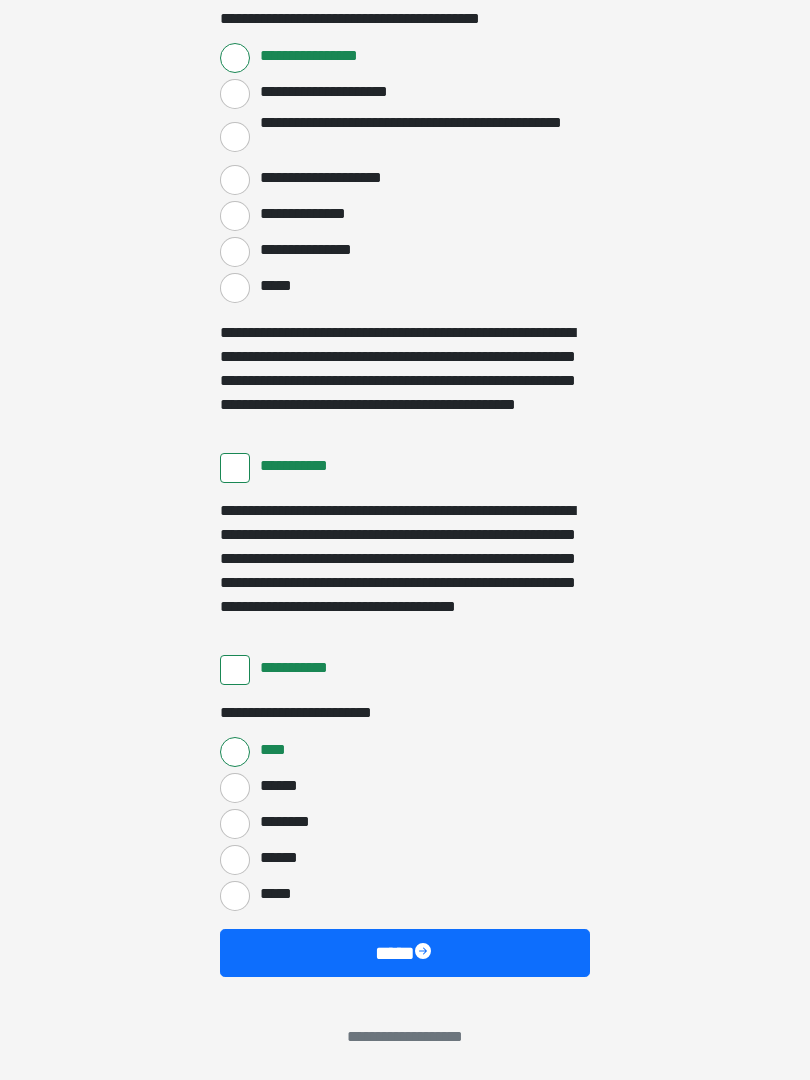 click on "****" at bounding box center (405, 953) 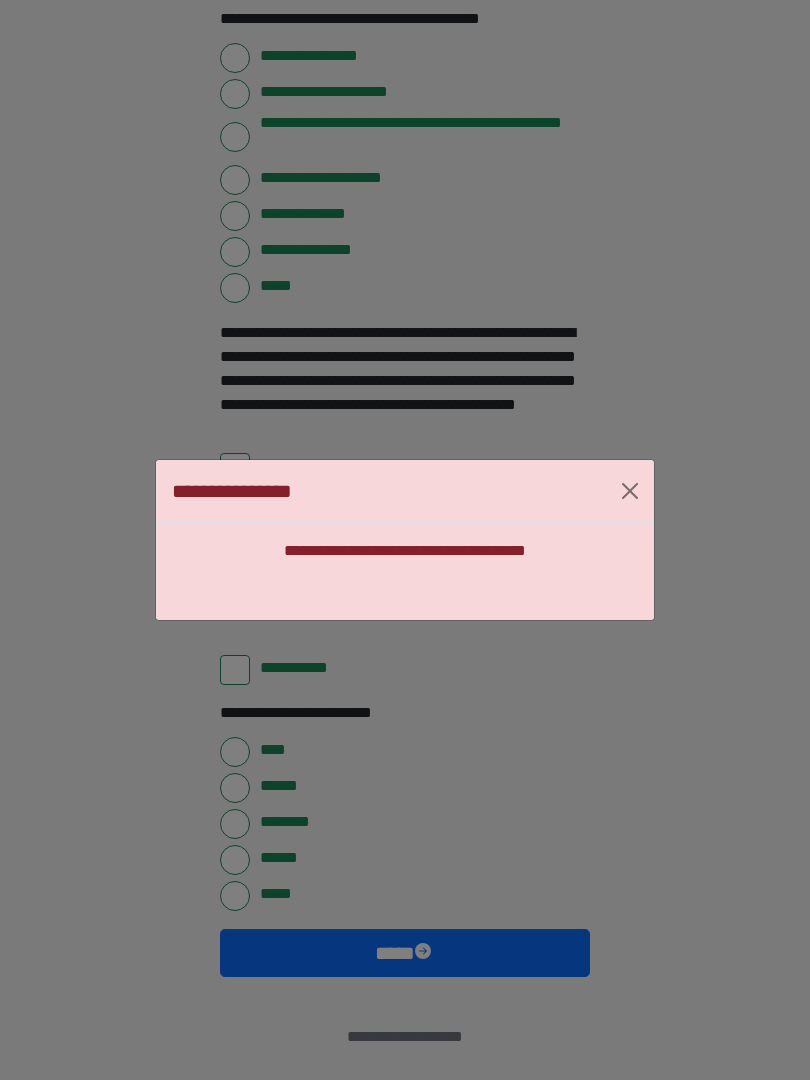 click at bounding box center (630, 491) 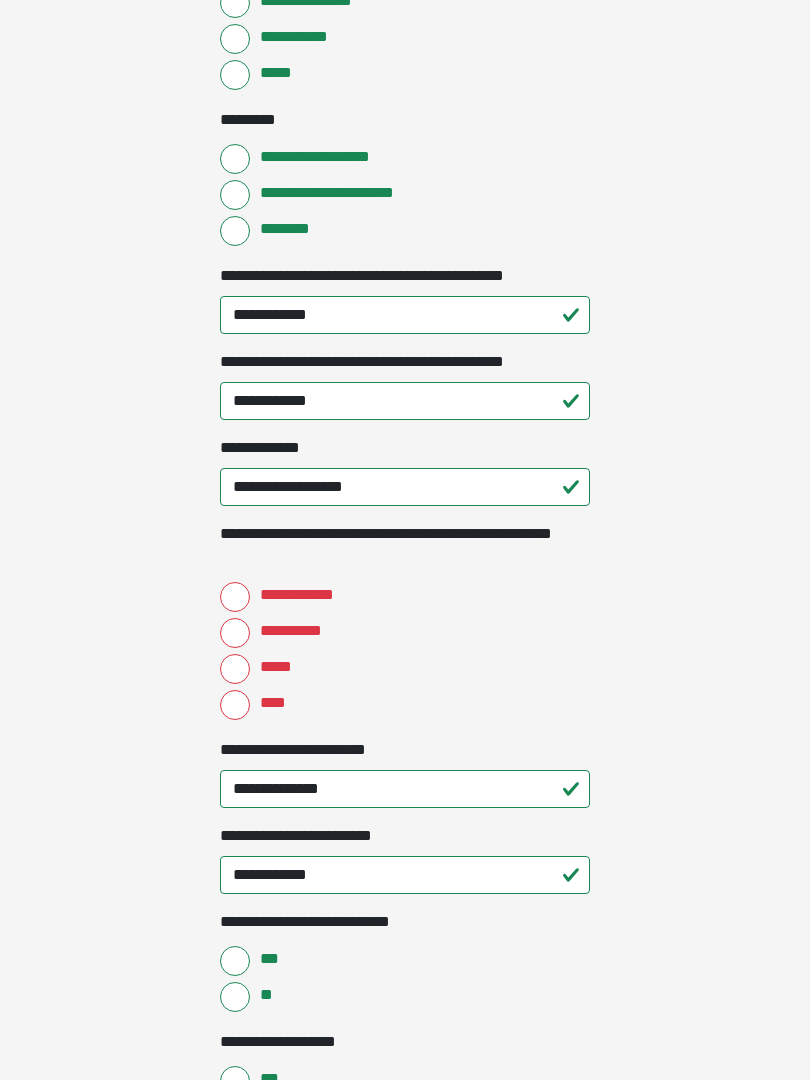 scroll, scrollTop: 2254, scrollLeft: 0, axis: vertical 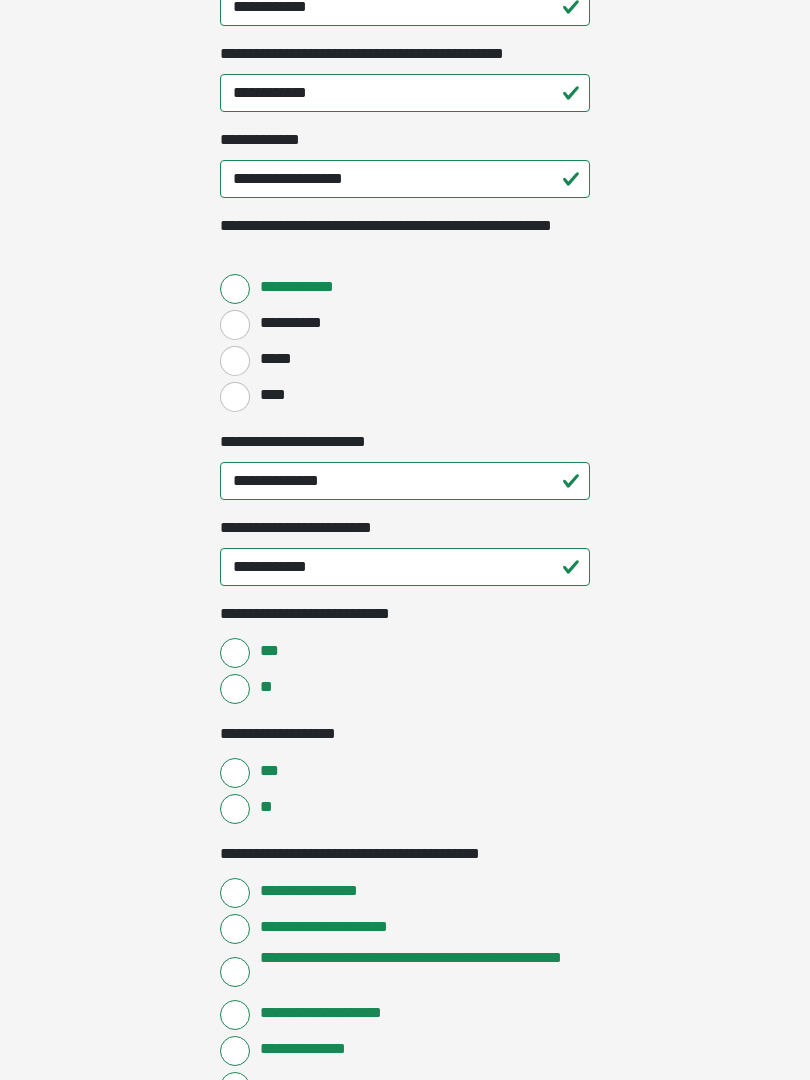 click on "****" at bounding box center [235, 397] 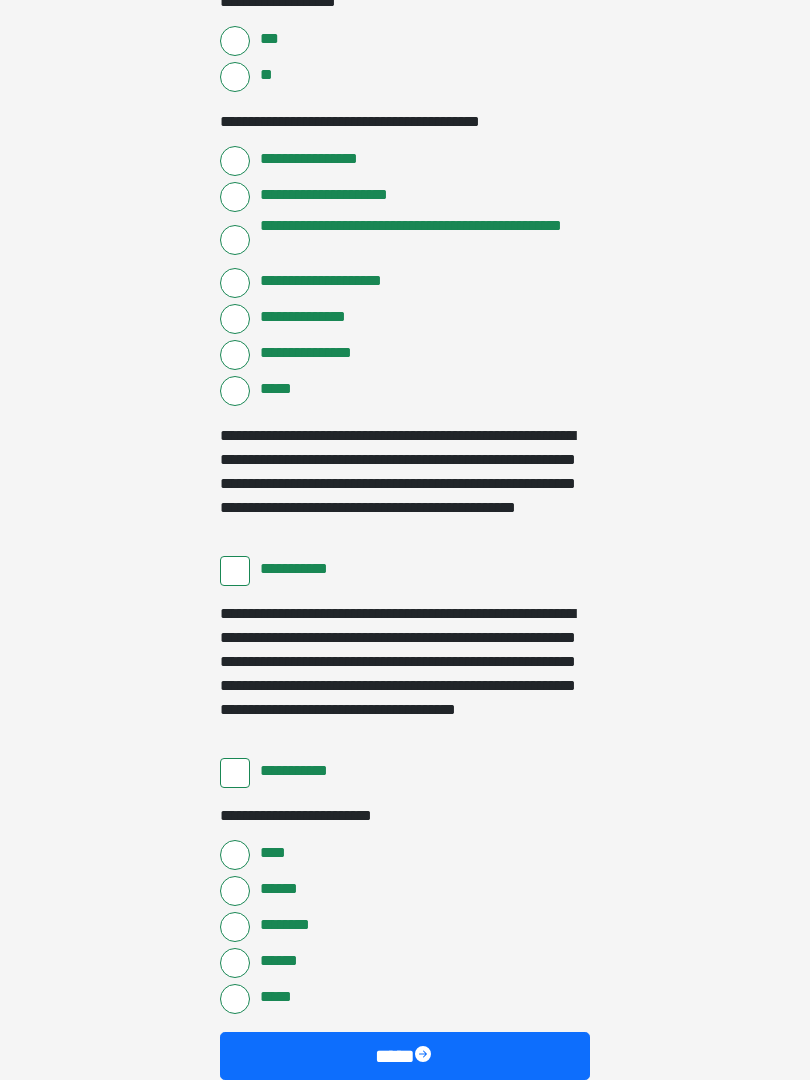 scroll, scrollTop: 3397, scrollLeft: 0, axis: vertical 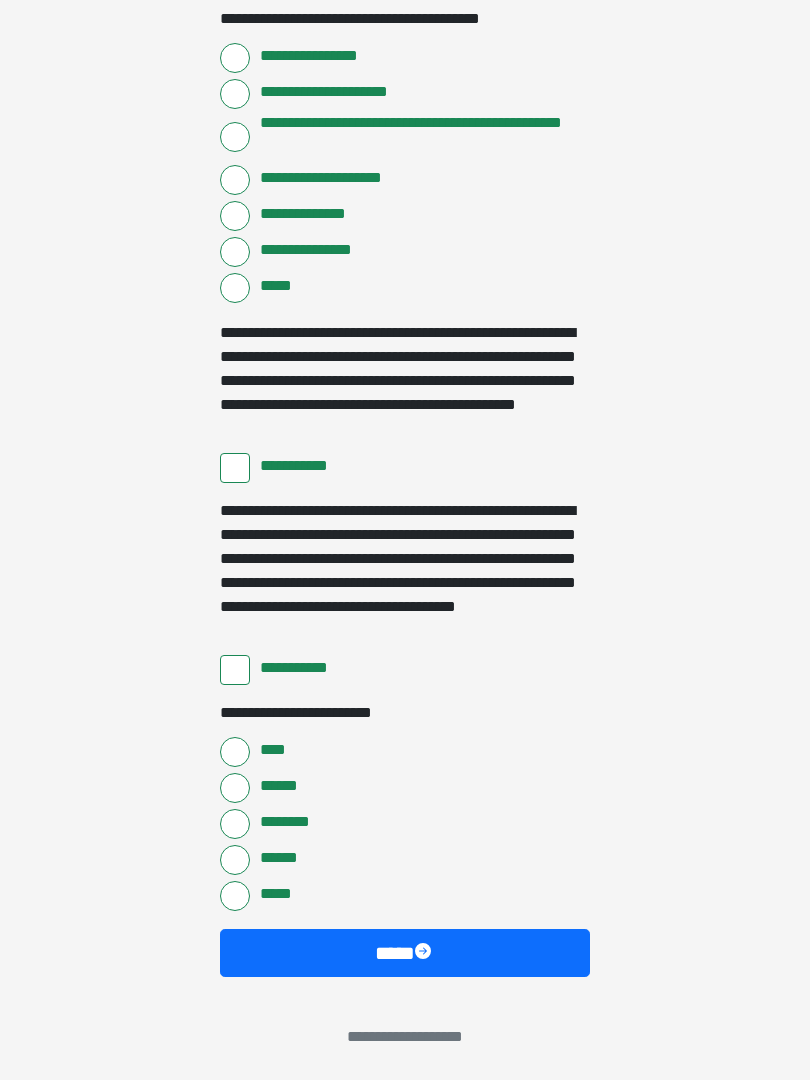 click on "****" at bounding box center (405, 953) 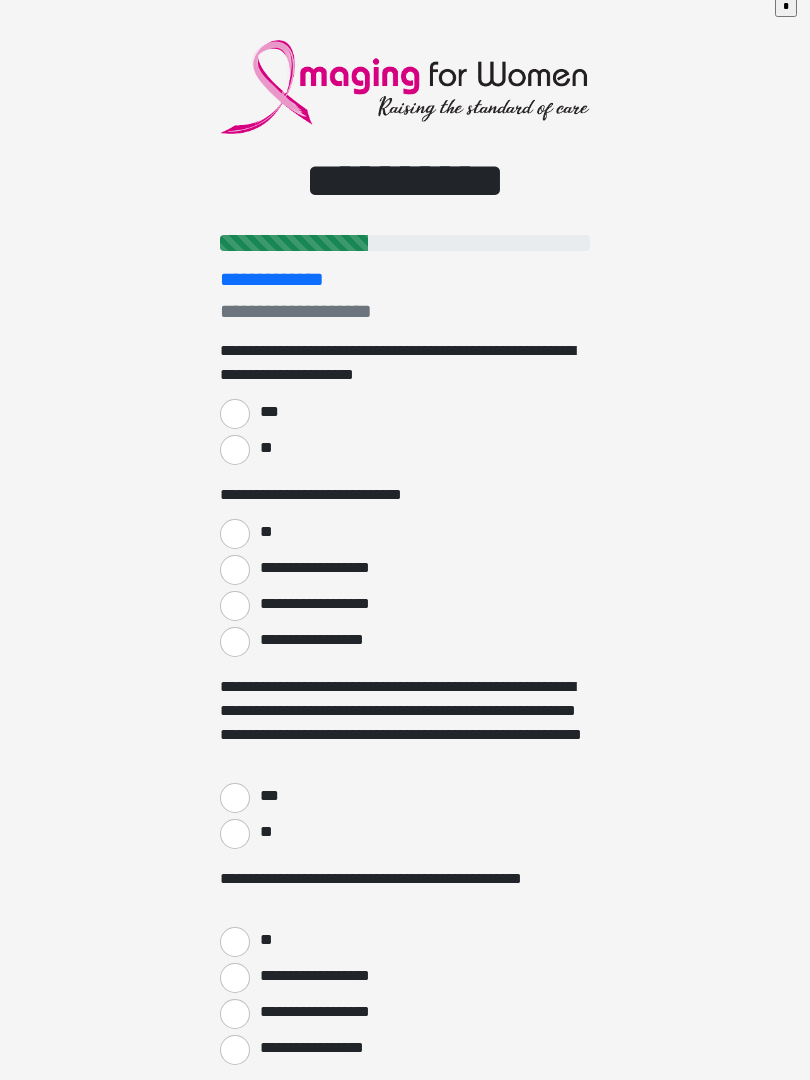 scroll, scrollTop: 0, scrollLeft: 0, axis: both 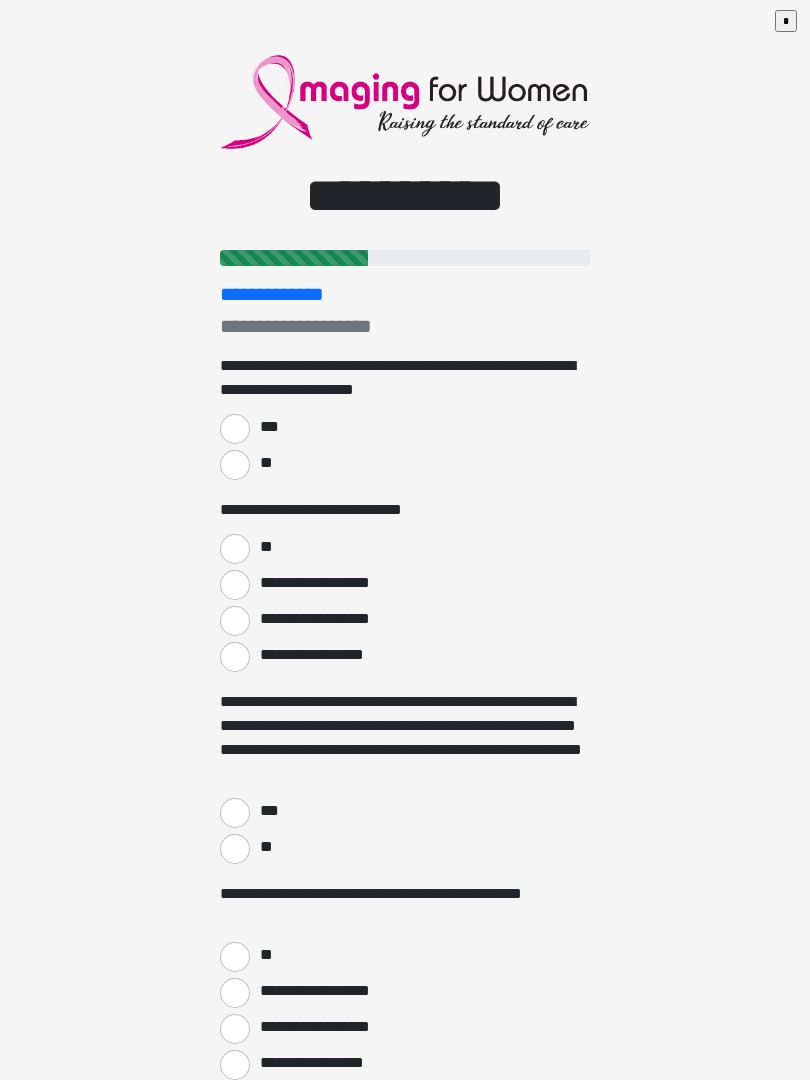click on "***" at bounding box center [235, 429] 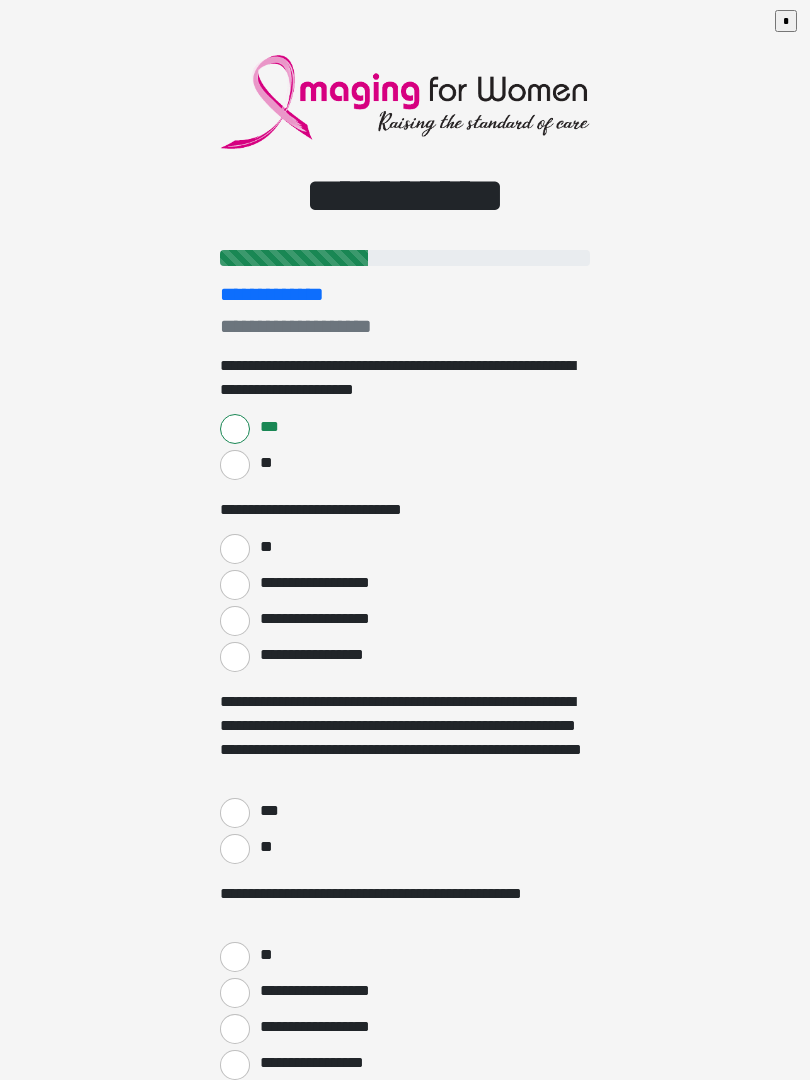 click on "**" at bounding box center [235, 549] 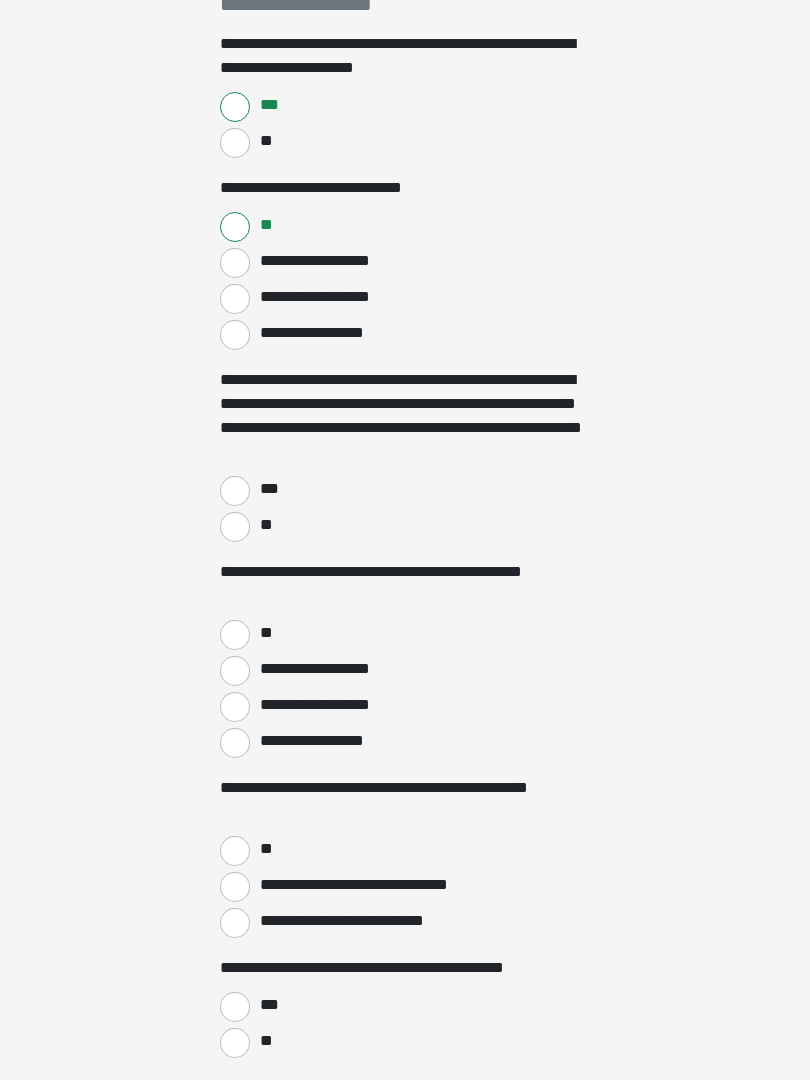 scroll, scrollTop: 322, scrollLeft: 0, axis: vertical 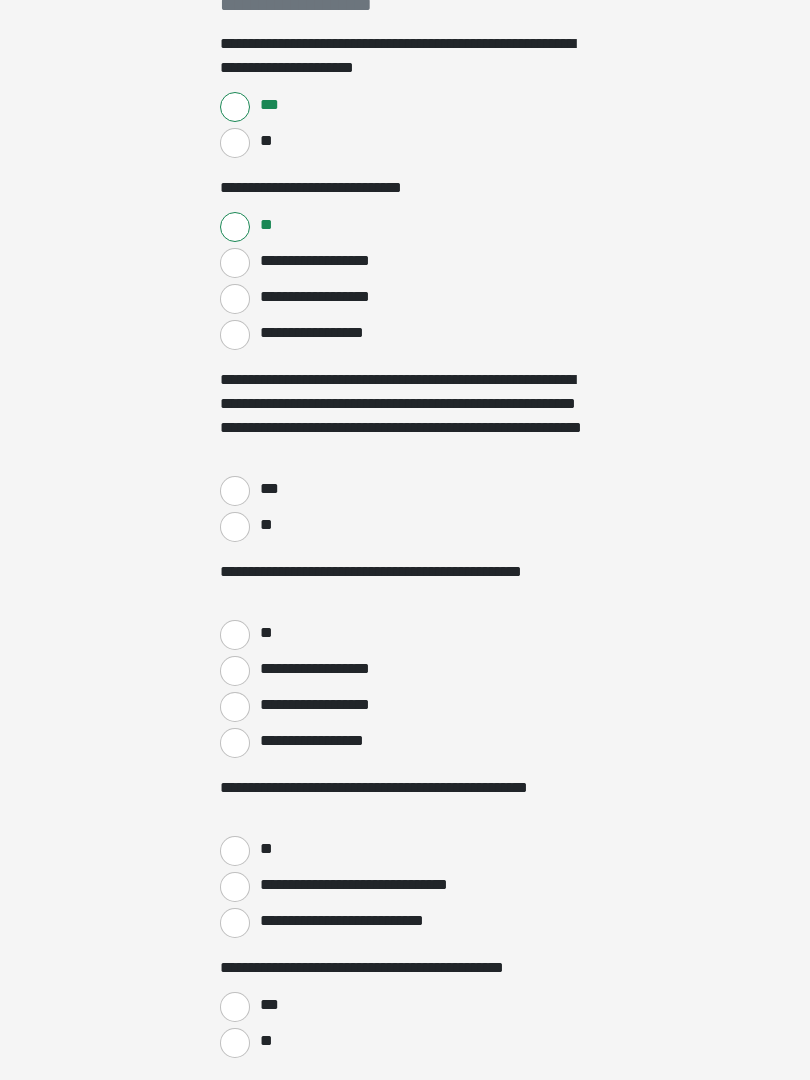 click on "***" at bounding box center (405, 489) 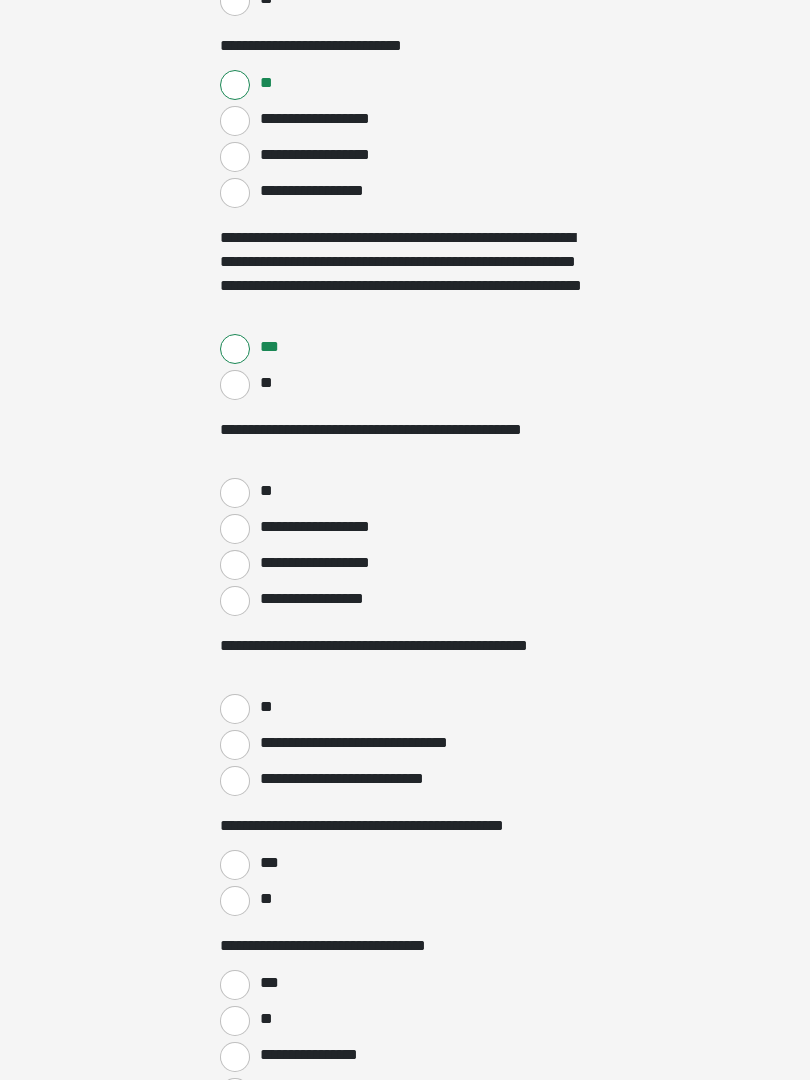 scroll, scrollTop: 481, scrollLeft: 0, axis: vertical 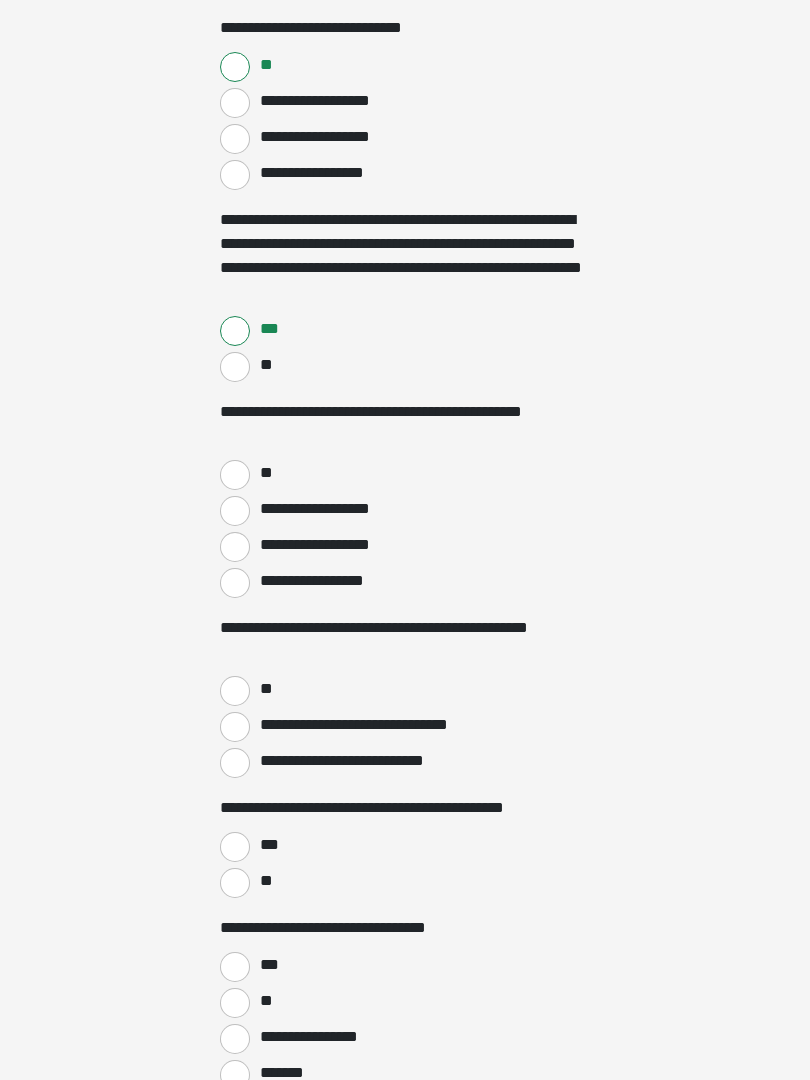 click on "**" at bounding box center [235, 475] 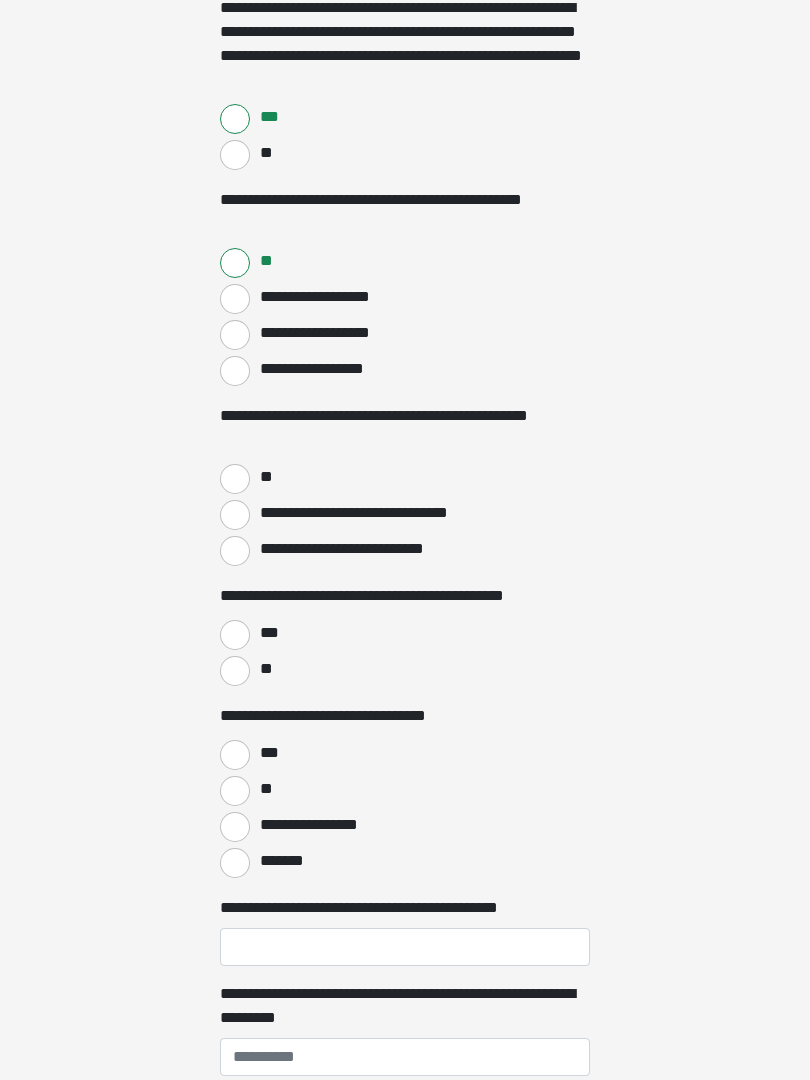scroll, scrollTop: 694, scrollLeft: 0, axis: vertical 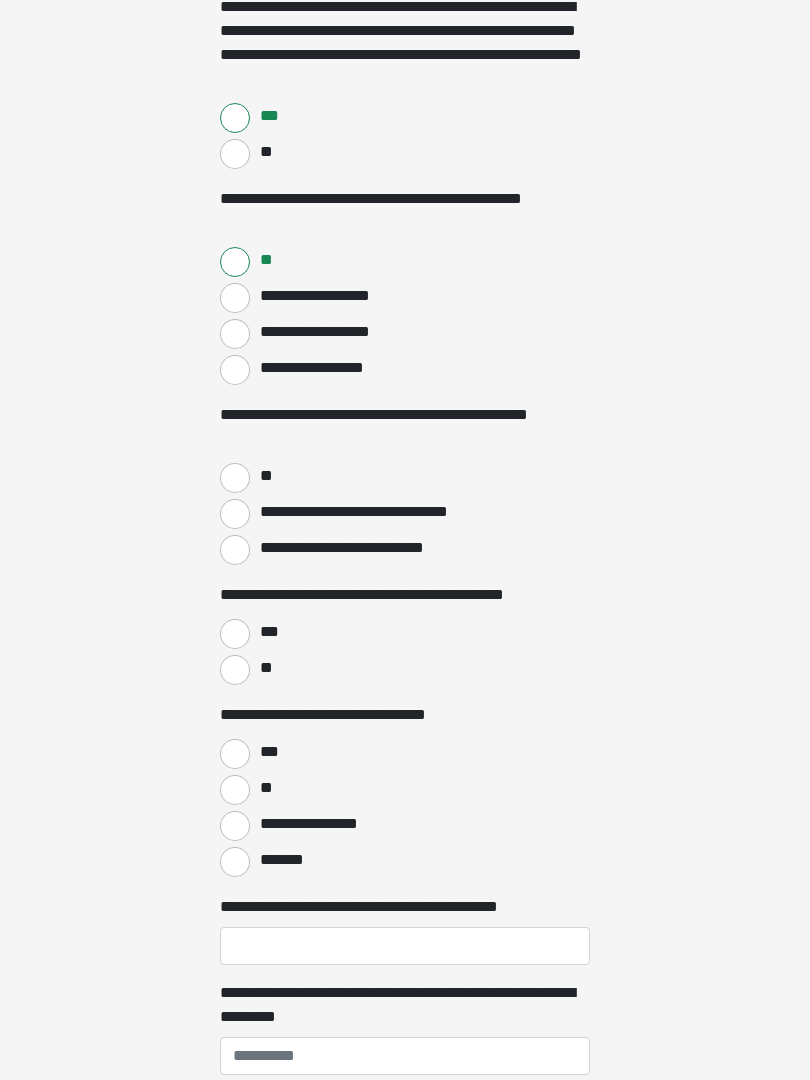 click on "**" at bounding box center [235, 479] 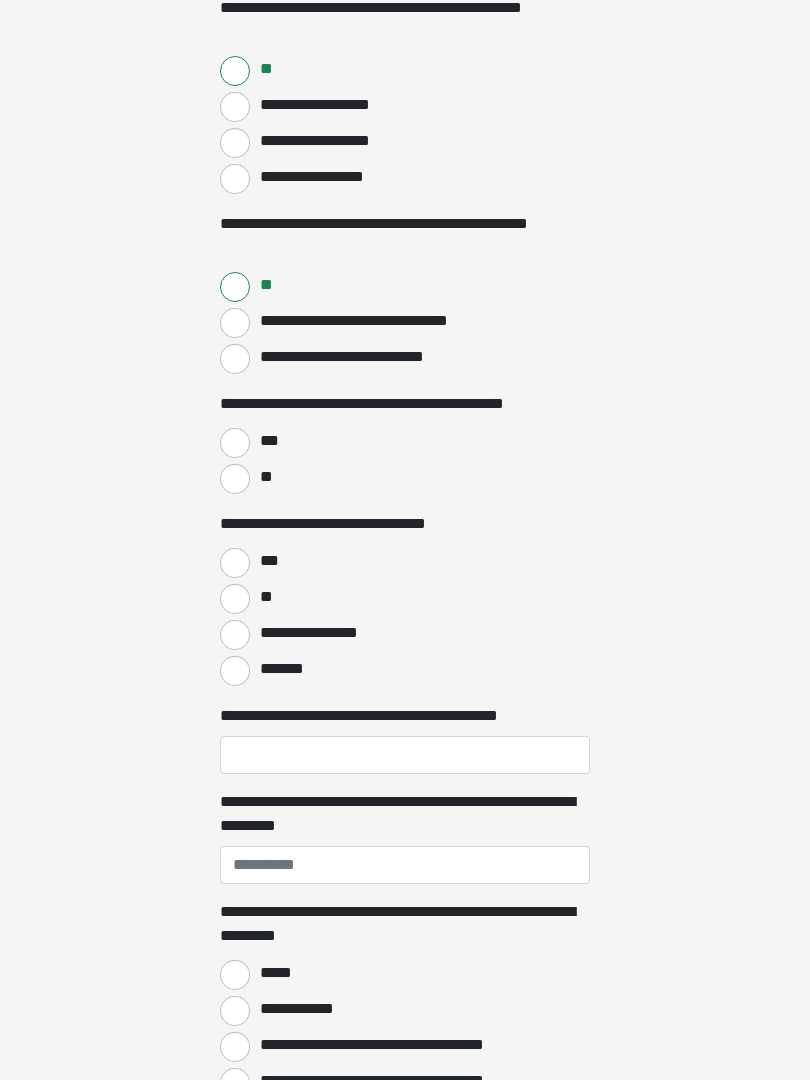 scroll, scrollTop: 912, scrollLeft: 0, axis: vertical 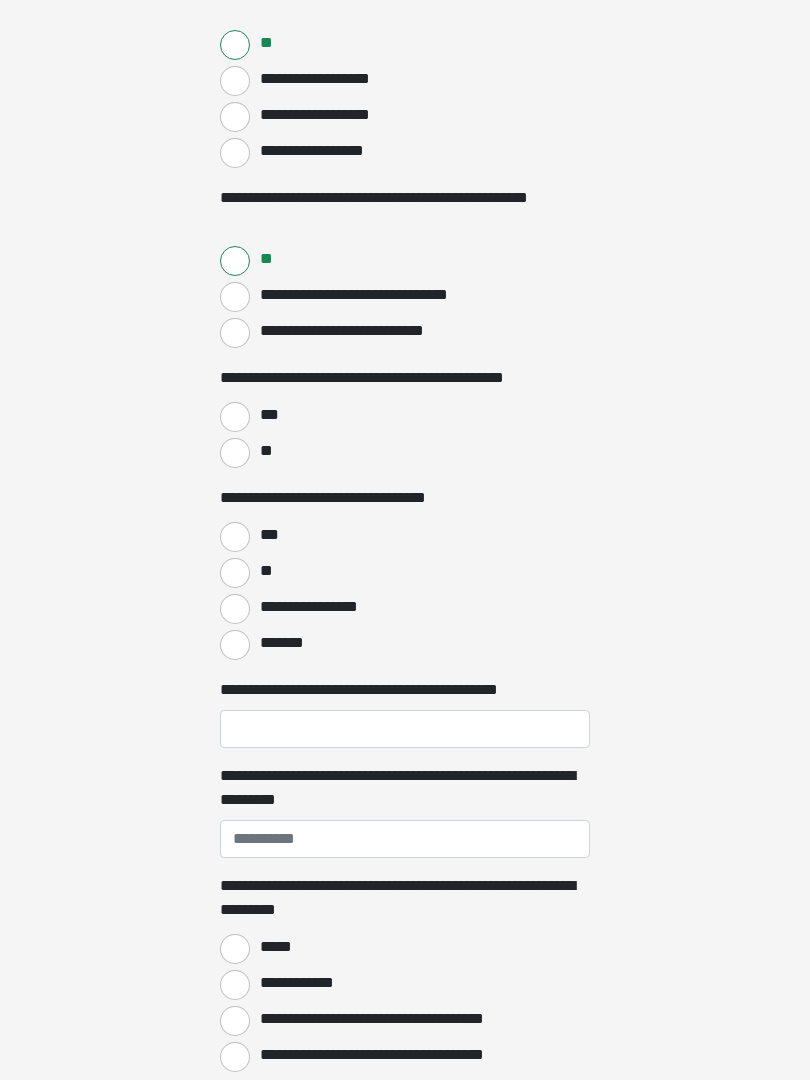 click on "***" at bounding box center [235, 417] 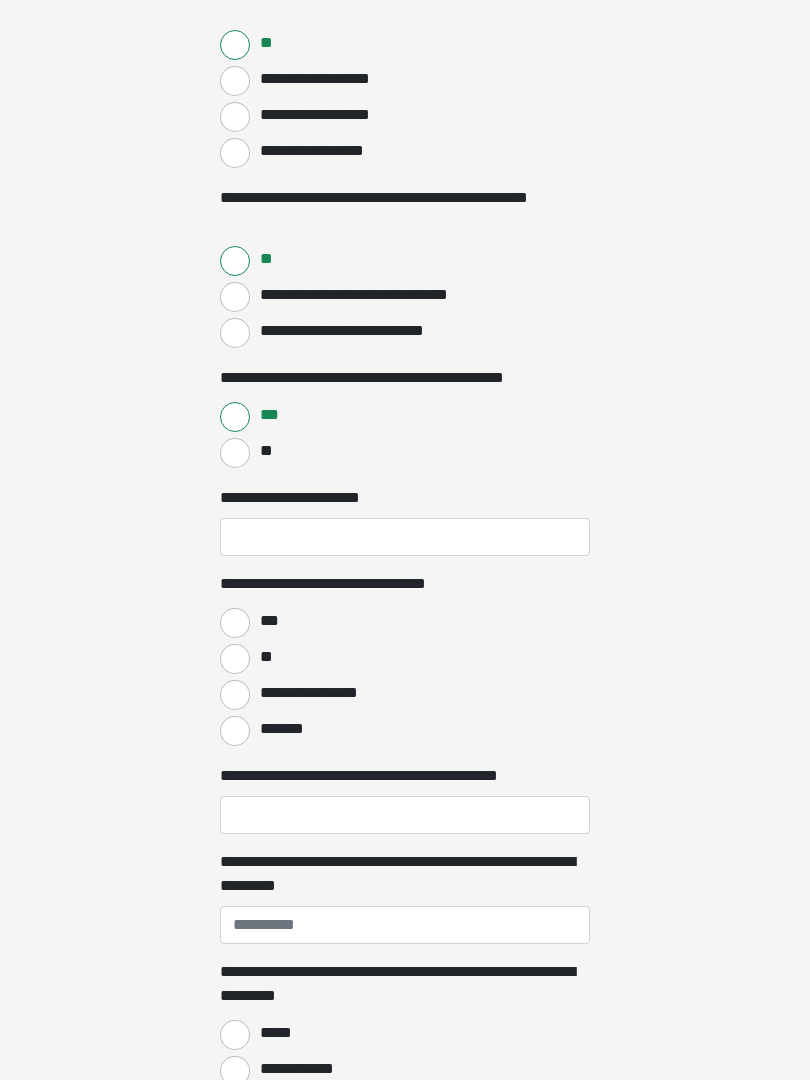 click on "**" at bounding box center [235, 453] 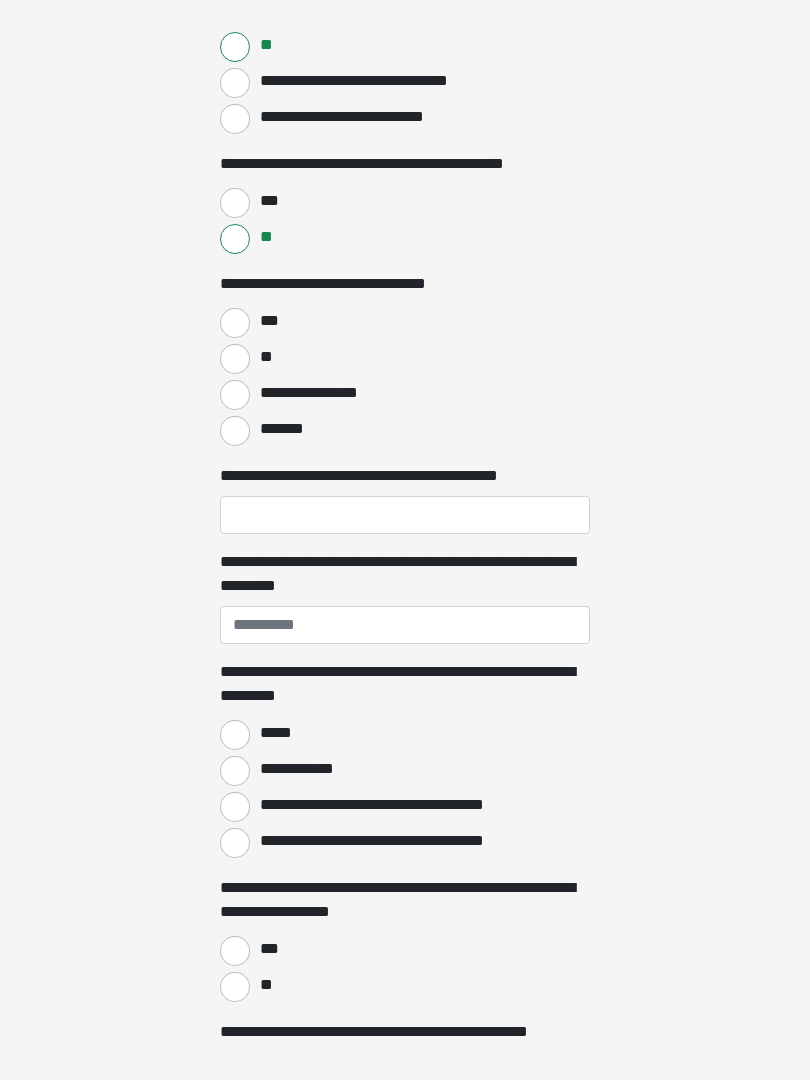 scroll, scrollTop: 1127, scrollLeft: 0, axis: vertical 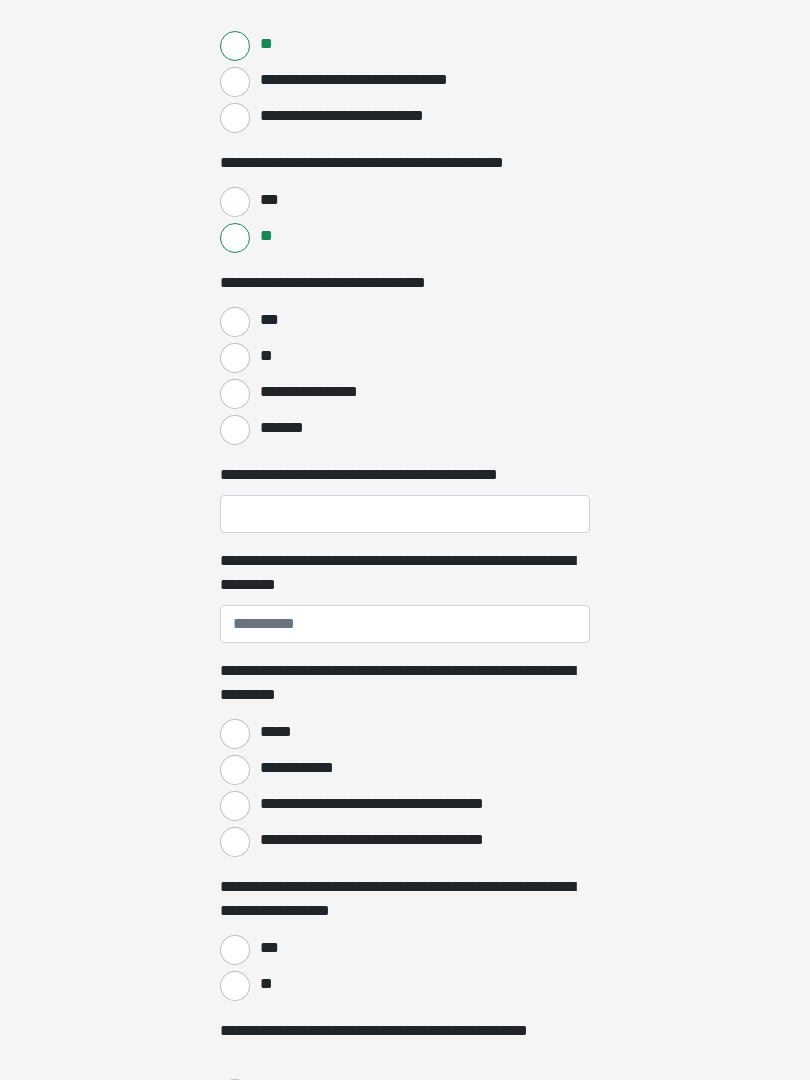click on "**" at bounding box center [235, 358] 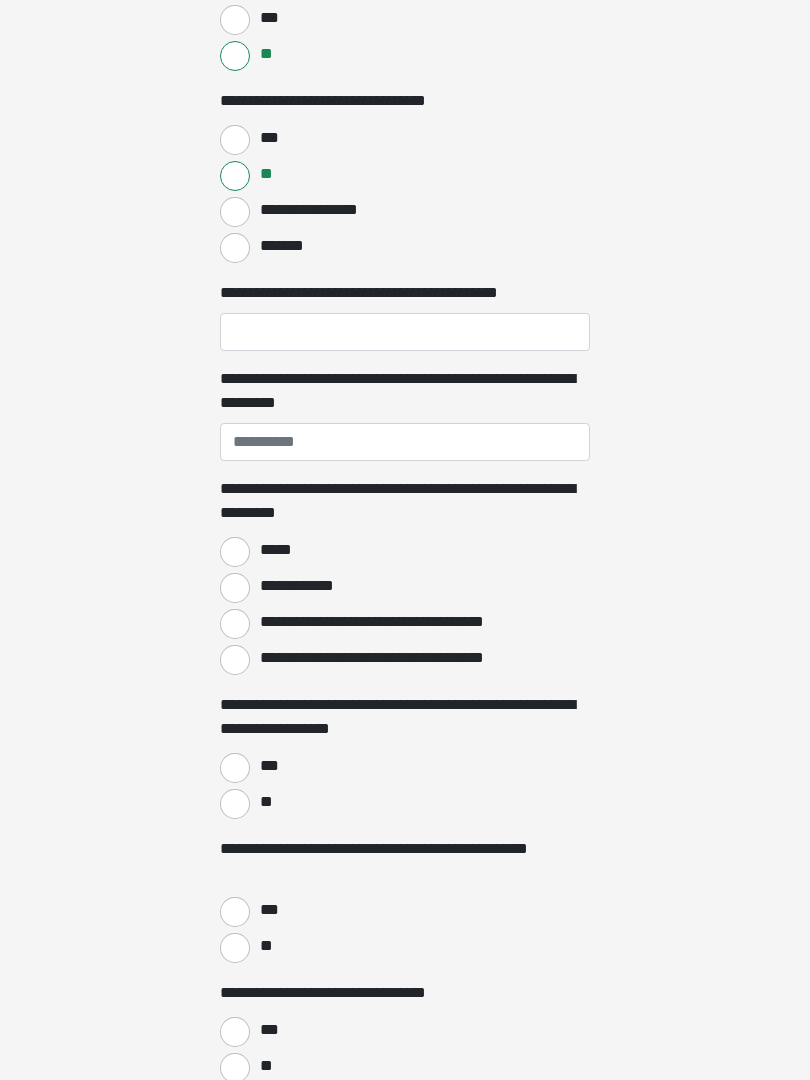 scroll, scrollTop: 1309, scrollLeft: 0, axis: vertical 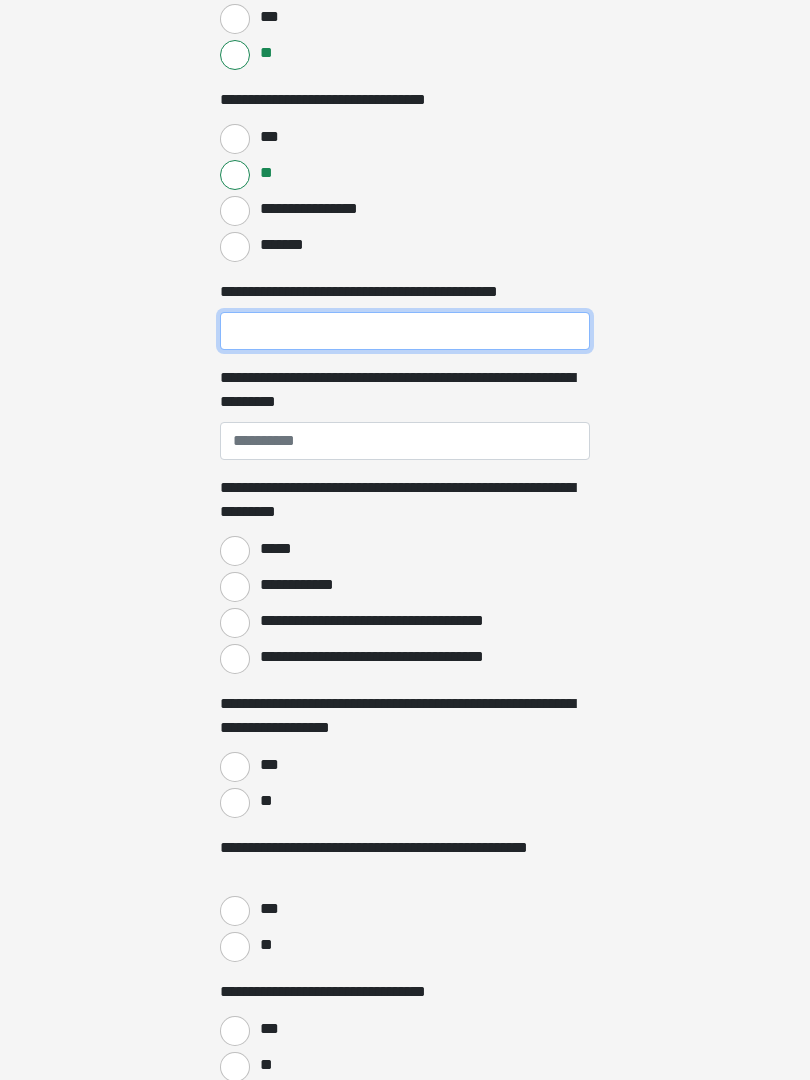 click on "**********" at bounding box center (405, 332) 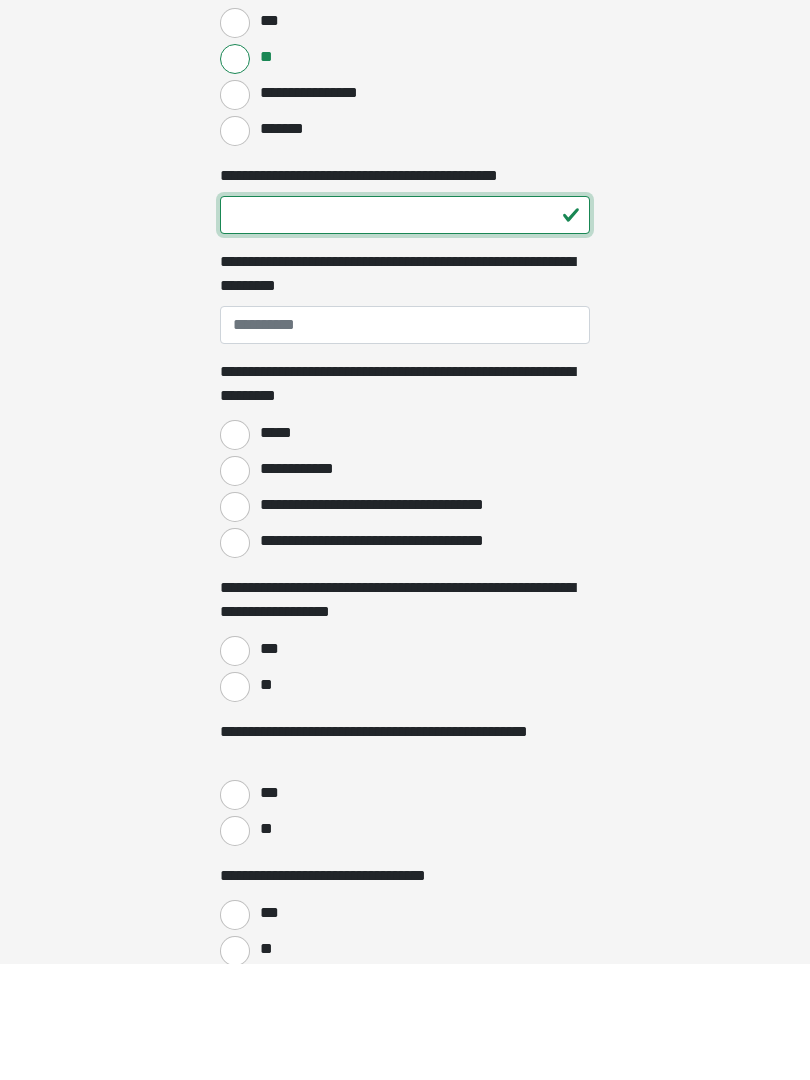 type on "**" 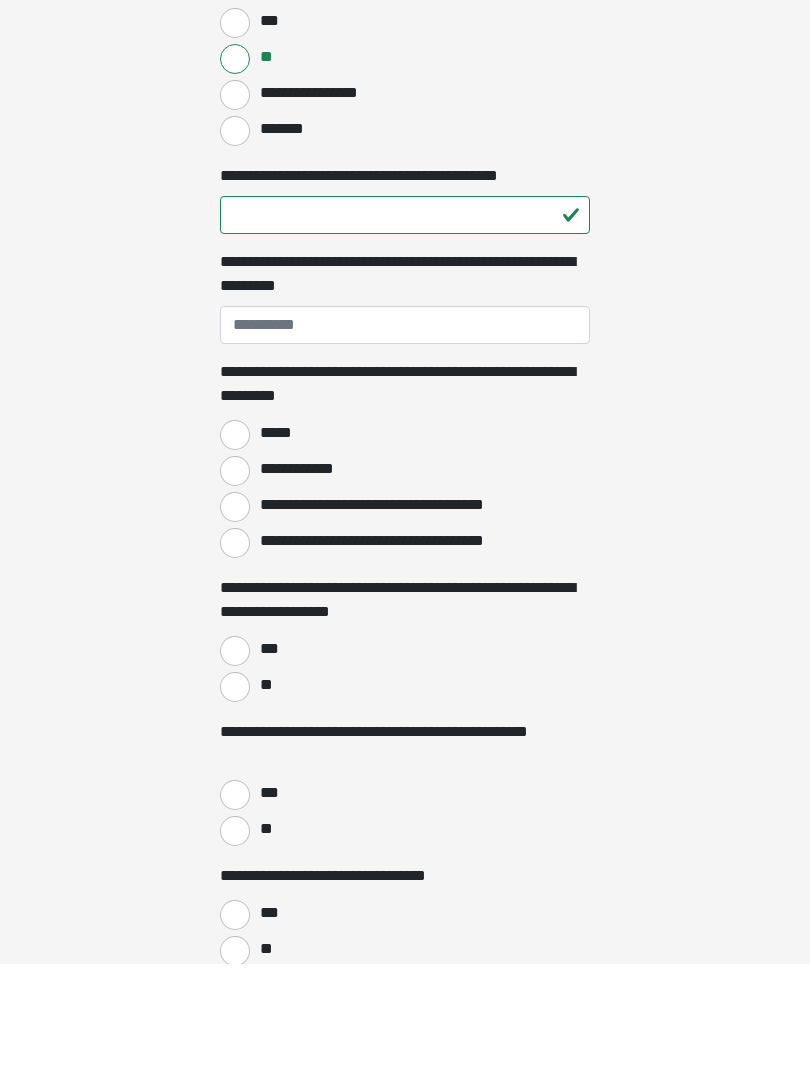 click on "**********" at bounding box center (405, 442) 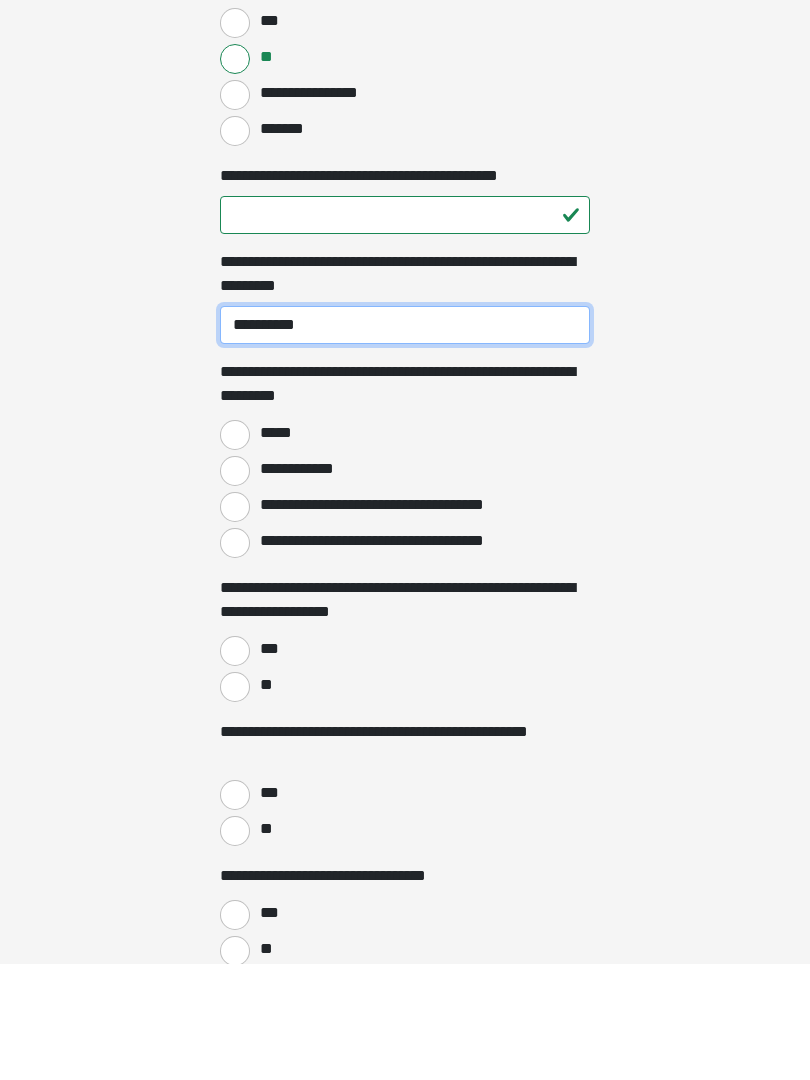 type on "**********" 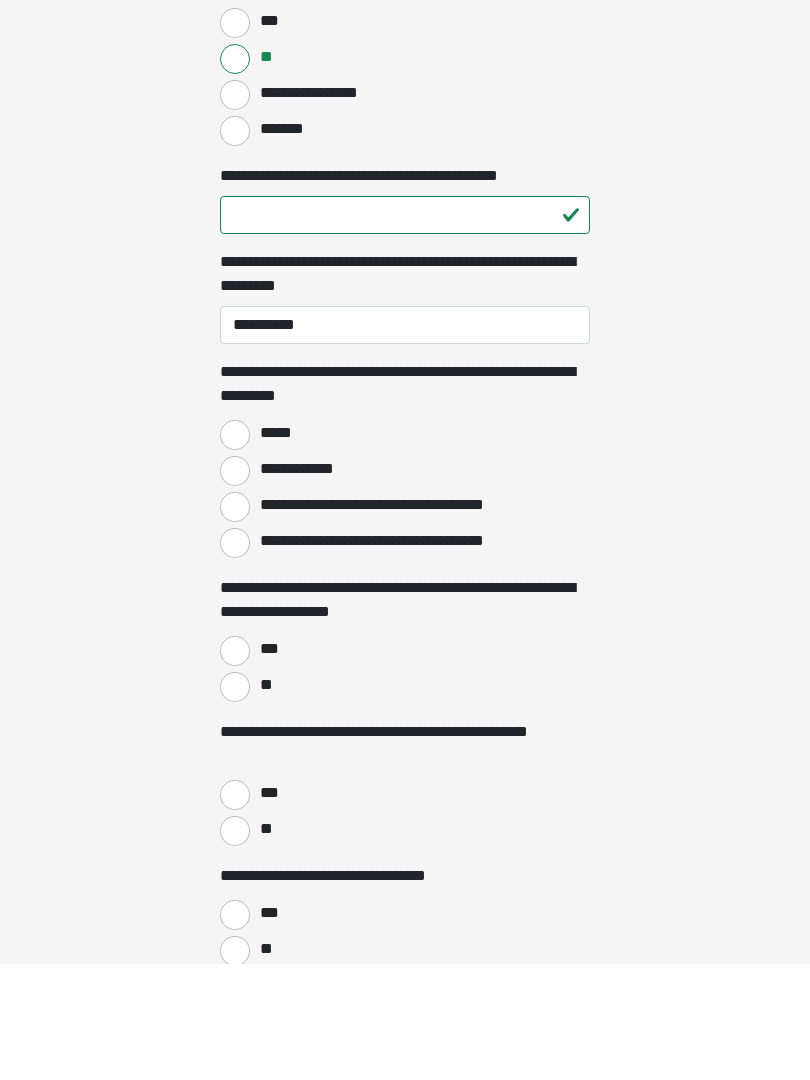 click on "**********" at bounding box center (235, 588) 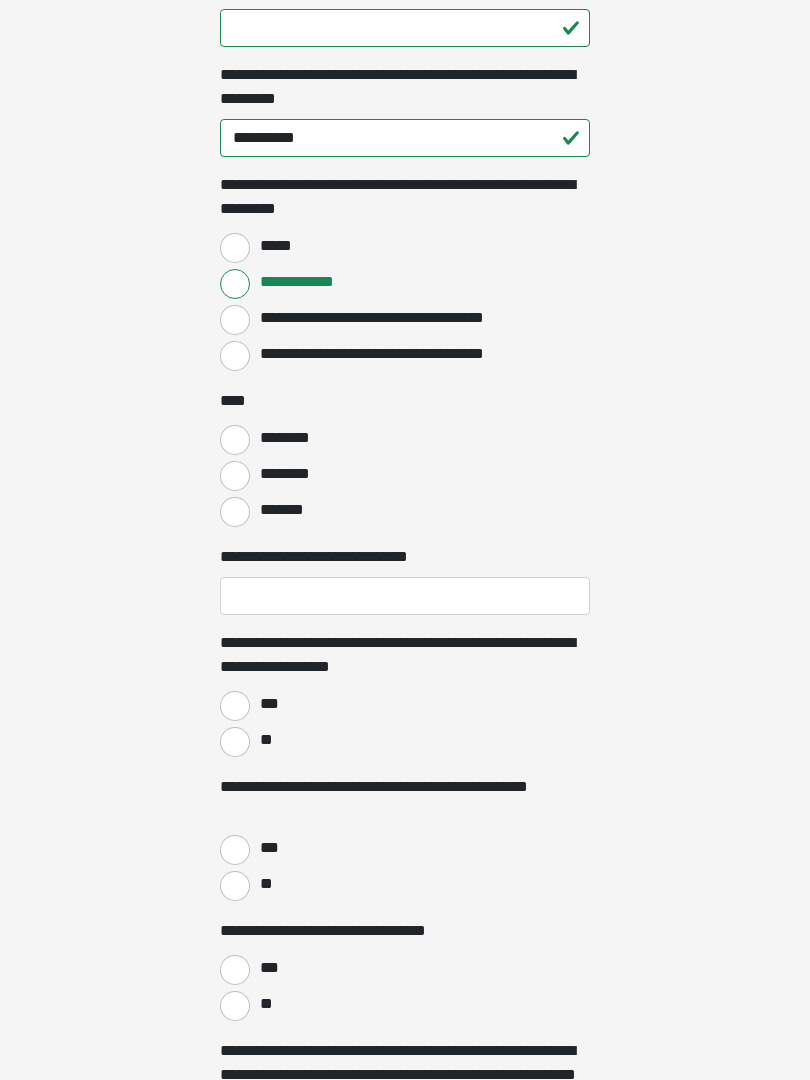 scroll, scrollTop: 1612, scrollLeft: 0, axis: vertical 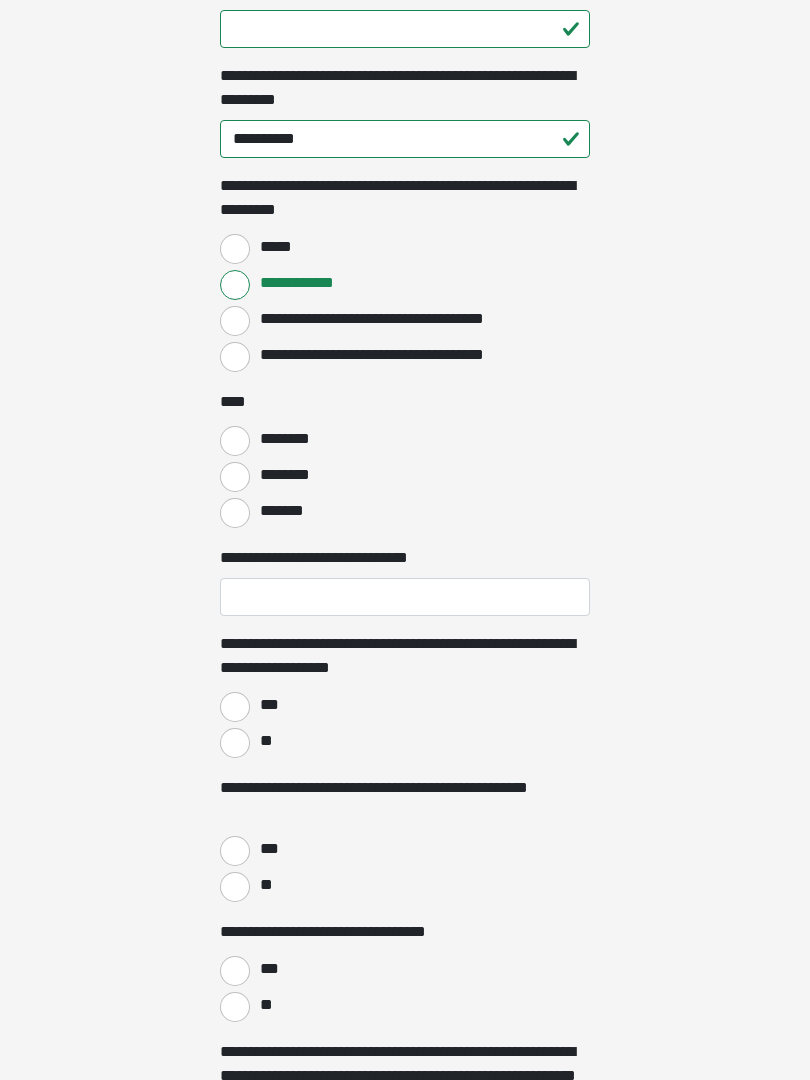 click on "********" at bounding box center [235, 441] 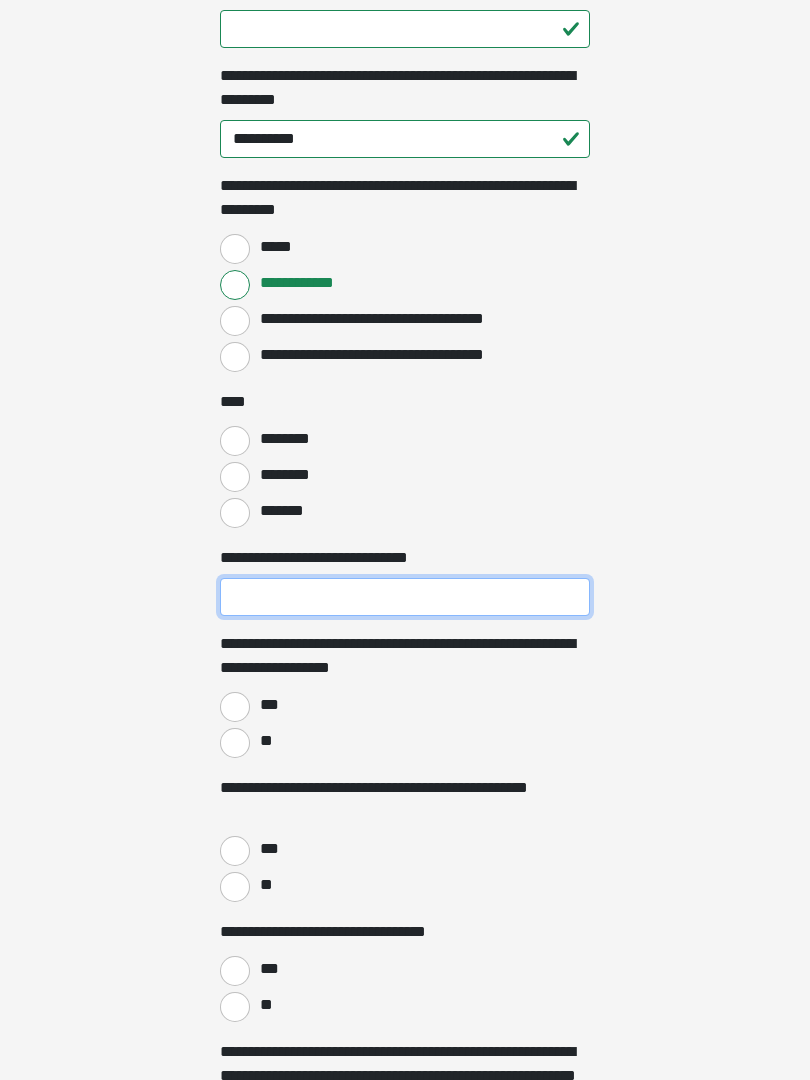 click on "**********" at bounding box center [405, 597] 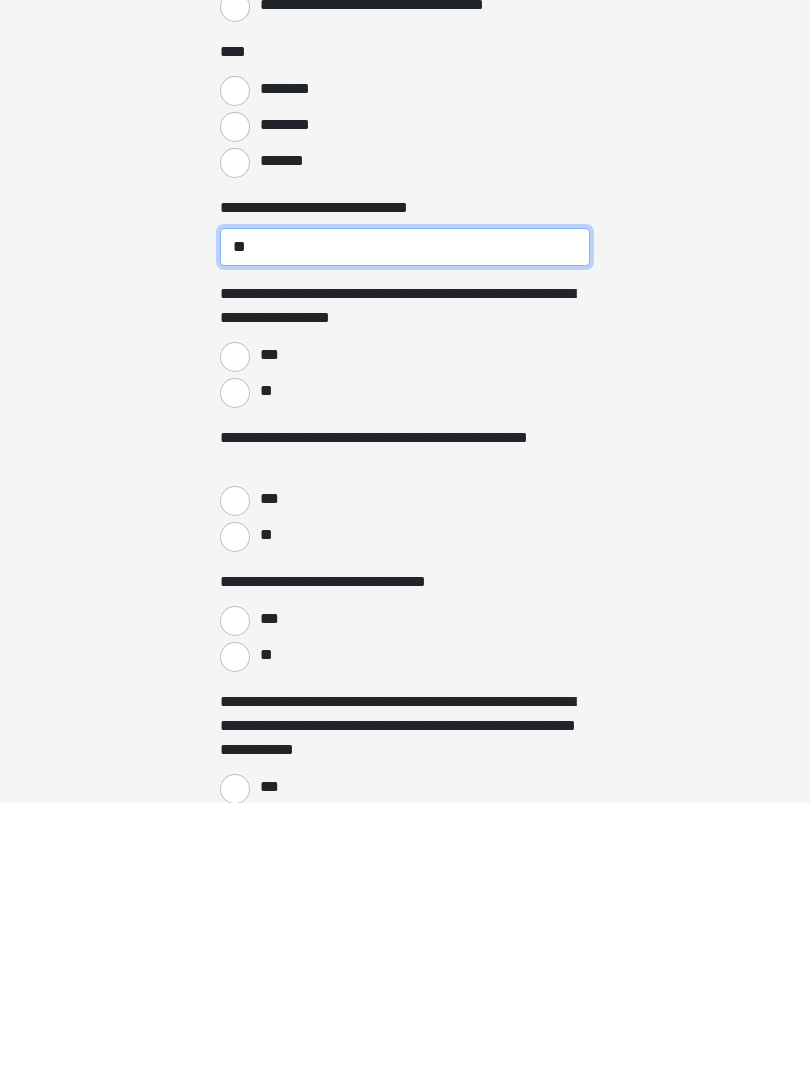 scroll, scrollTop: 1685, scrollLeft: 0, axis: vertical 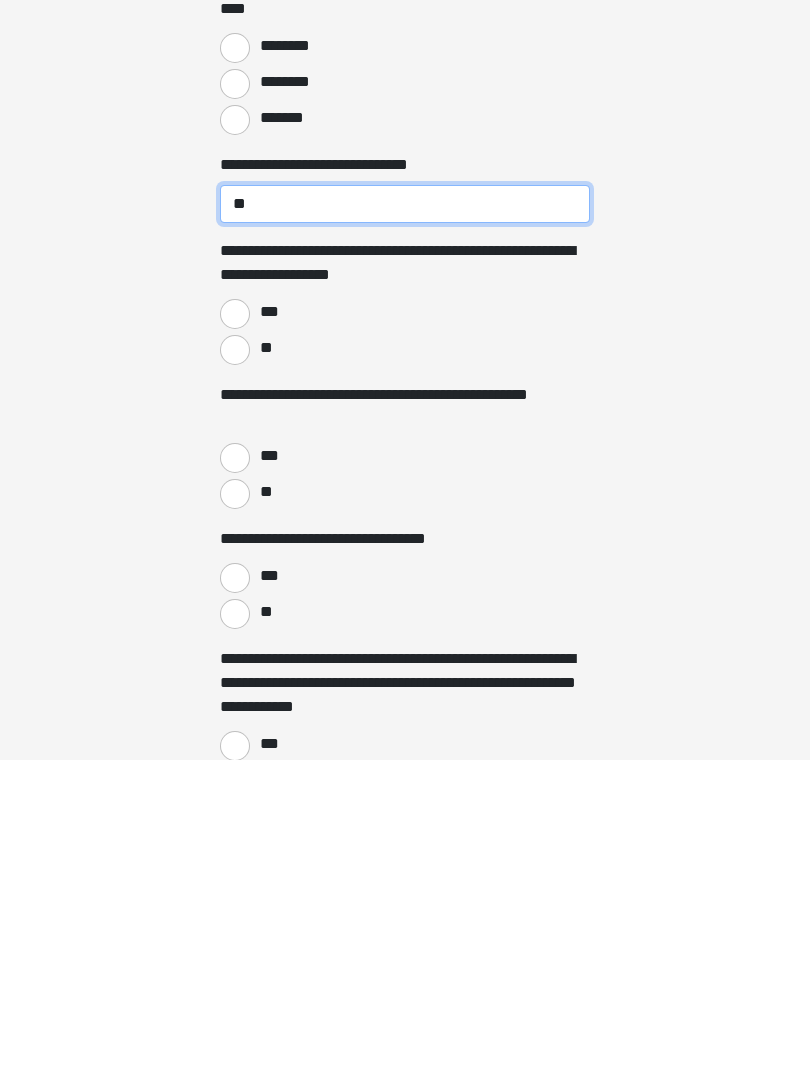 type on "**" 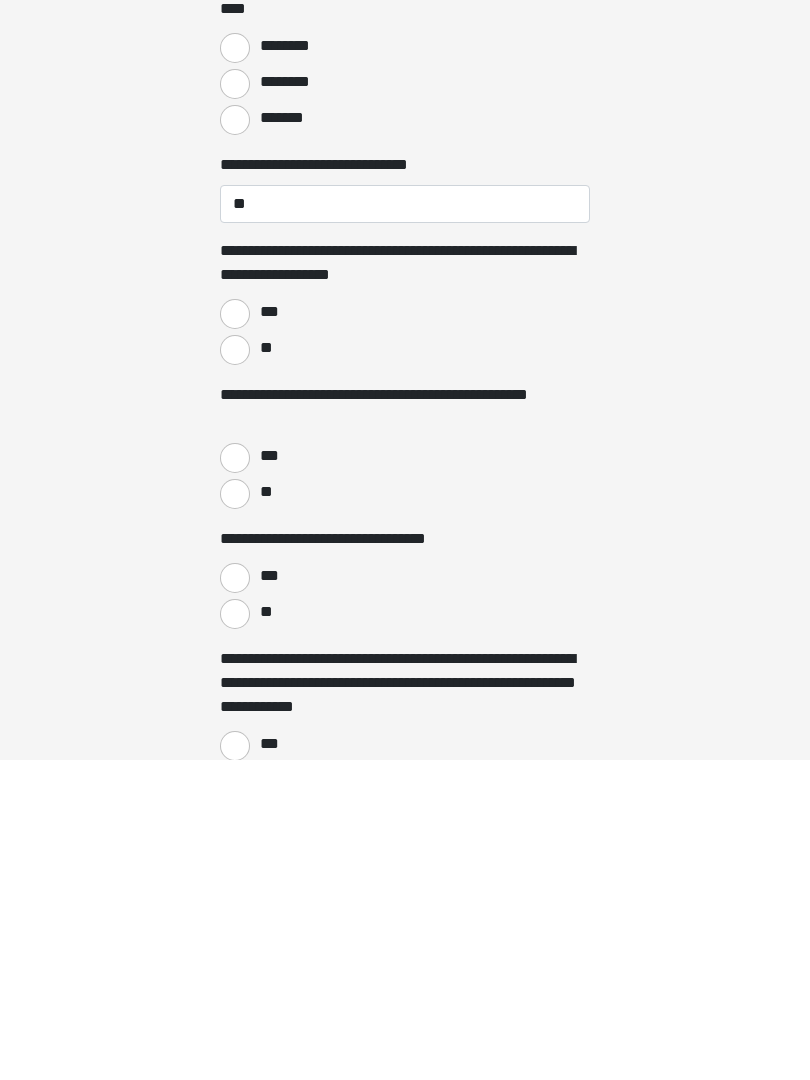click on "**" at bounding box center (235, 670) 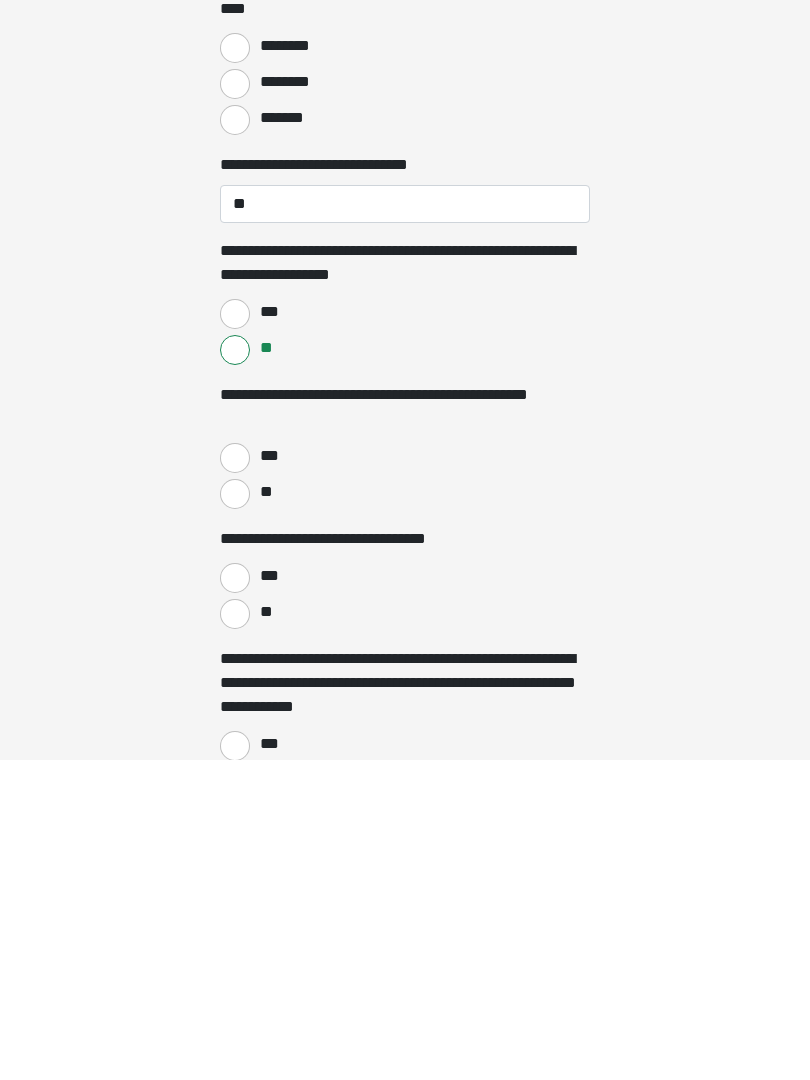 scroll, scrollTop: 2005, scrollLeft: 0, axis: vertical 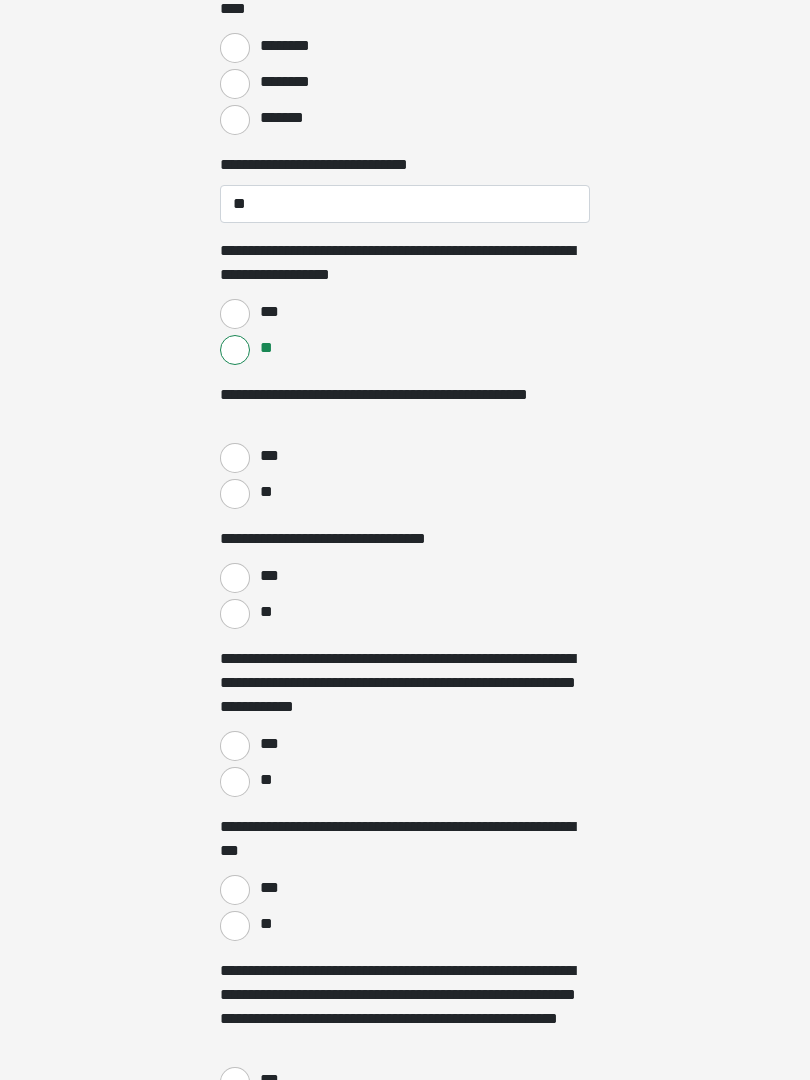 click on "**" at bounding box center [235, 494] 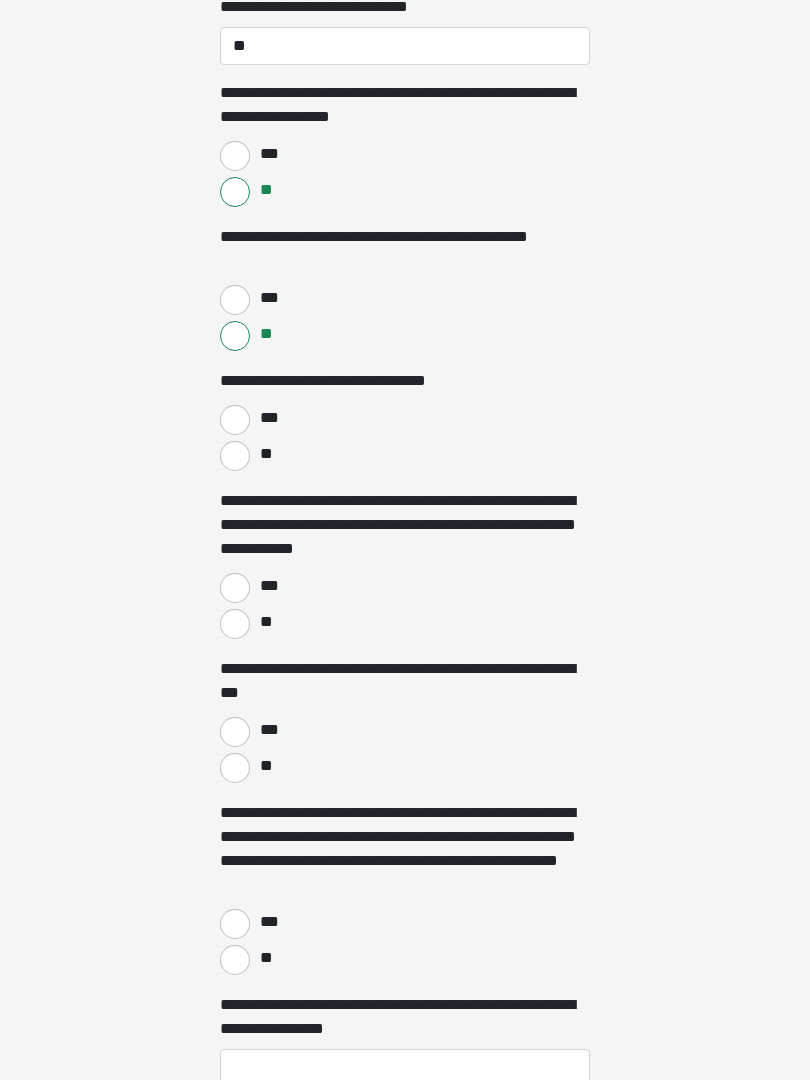 scroll, scrollTop: 2163, scrollLeft: 0, axis: vertical 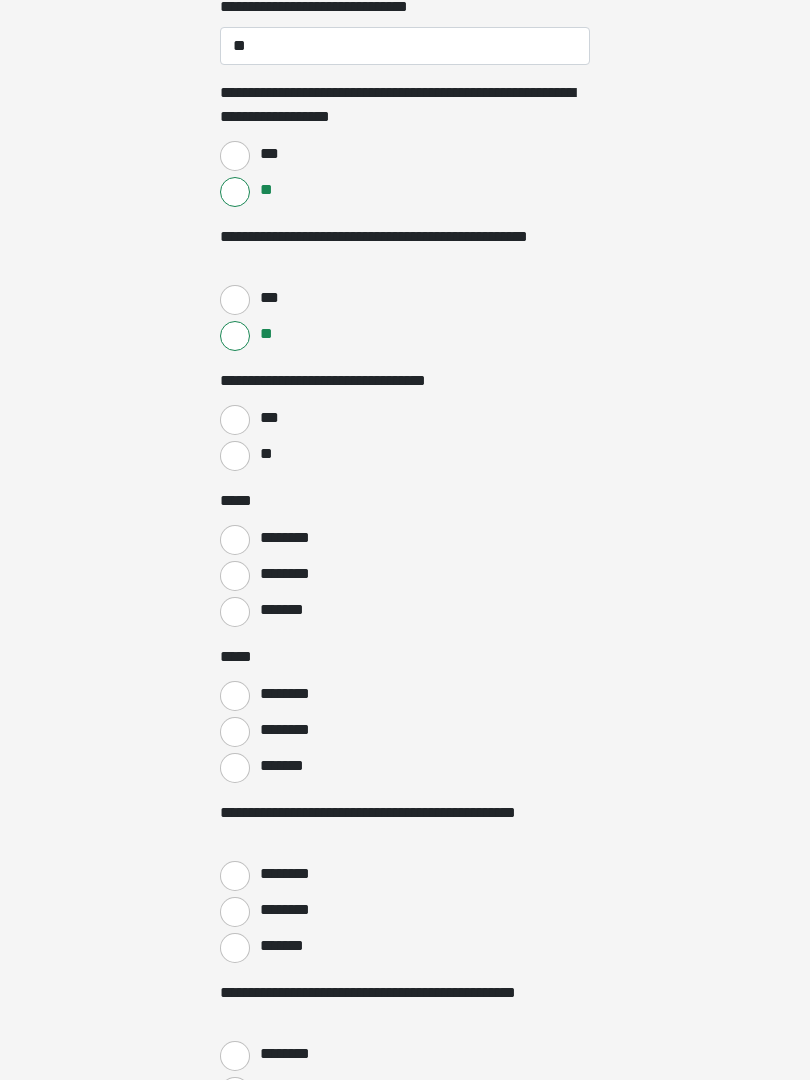 click on "**" at bounding box center (235, 456) 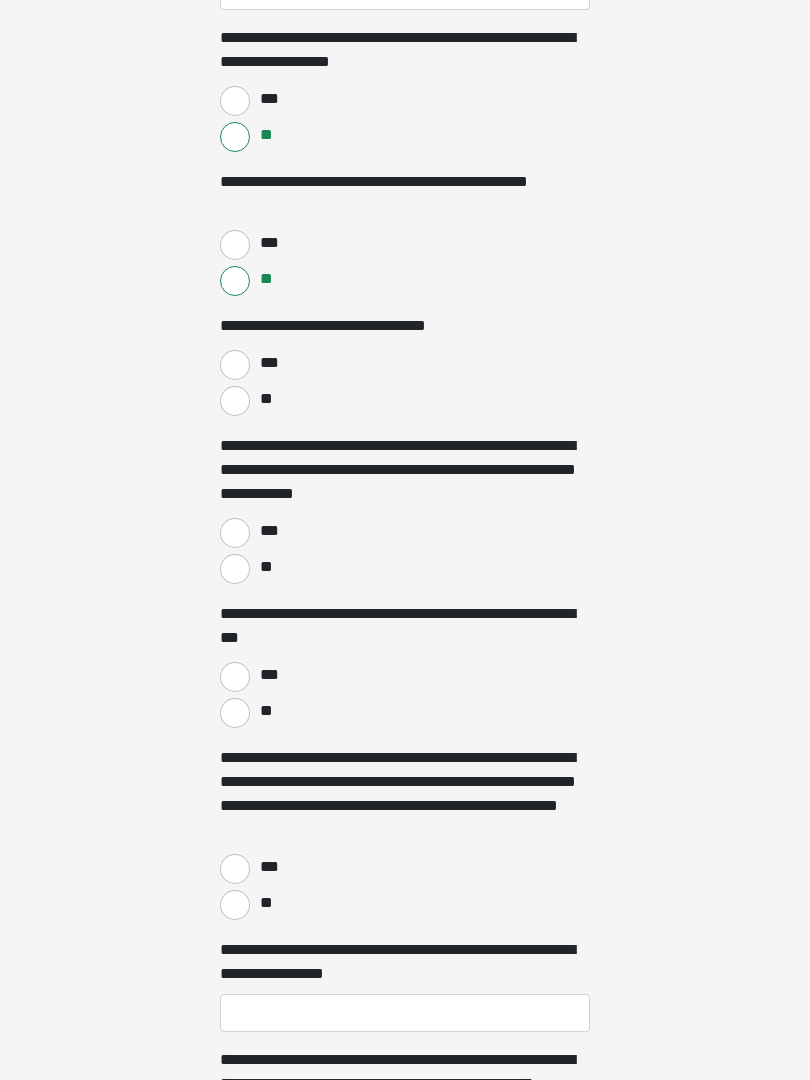 scroll, scrollTop: 2363, scrollLeft: 0, axis: vertical 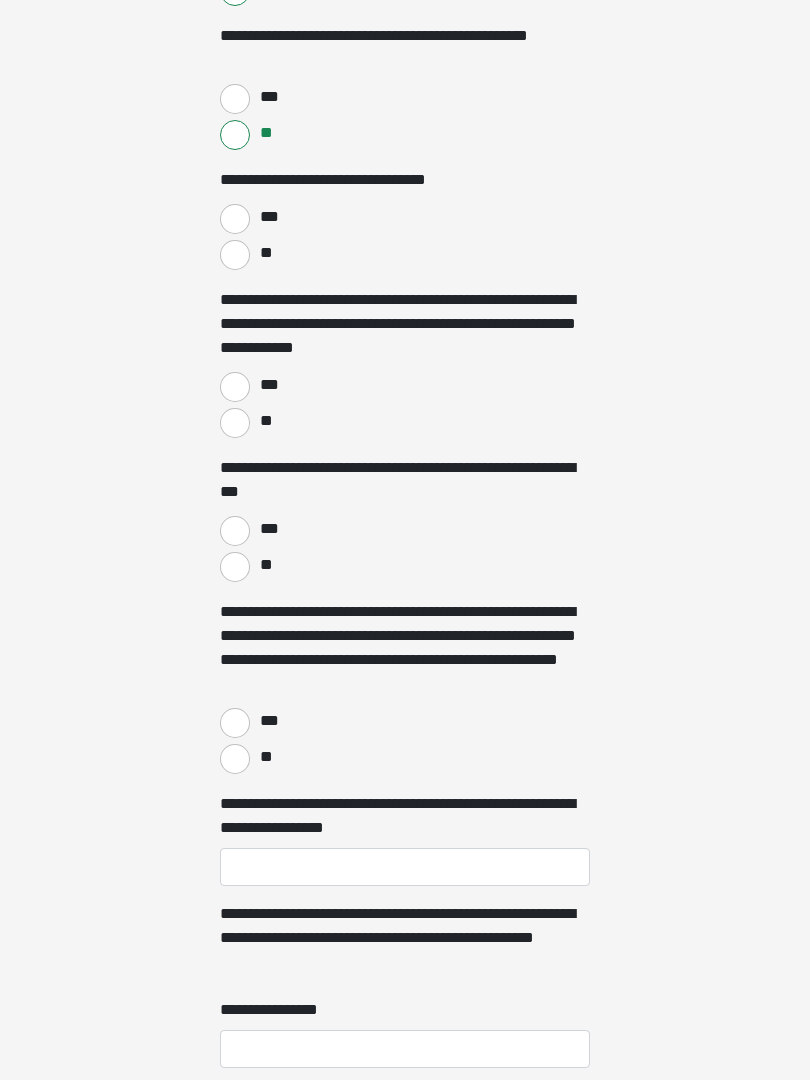 click on "**********" at bounding box center [405, -473] 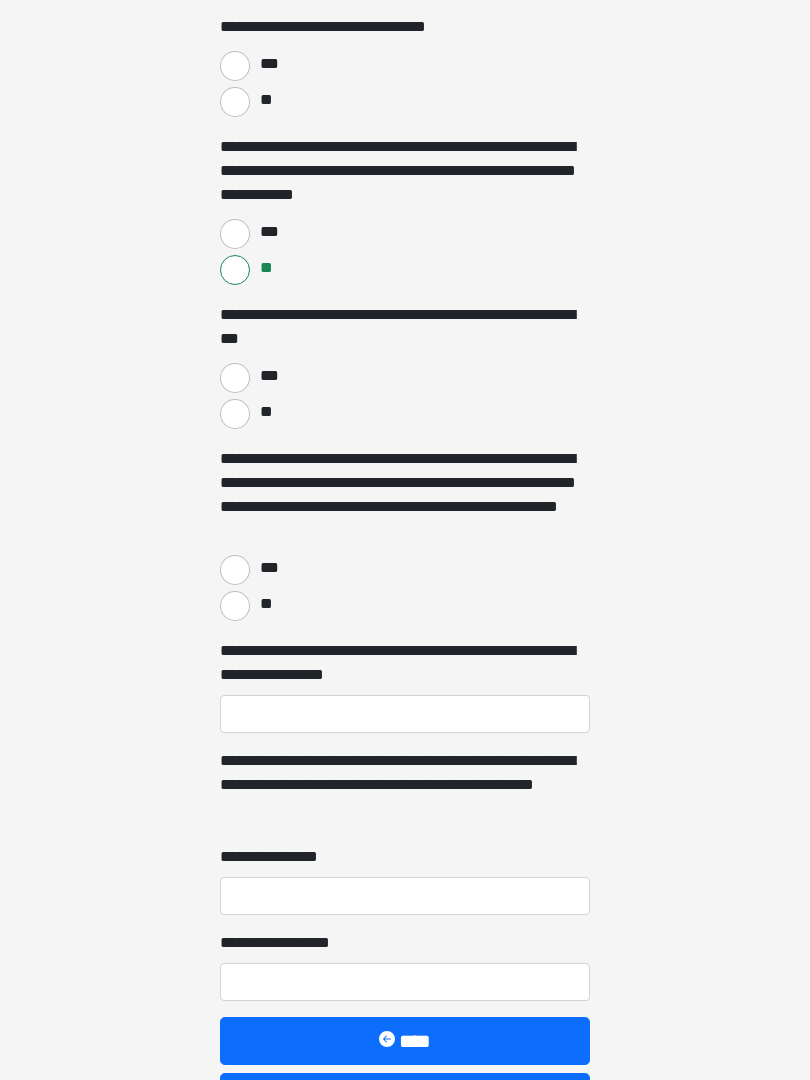scroll, scrollTop: 2536, scrollLeft: 0, axis: vertical 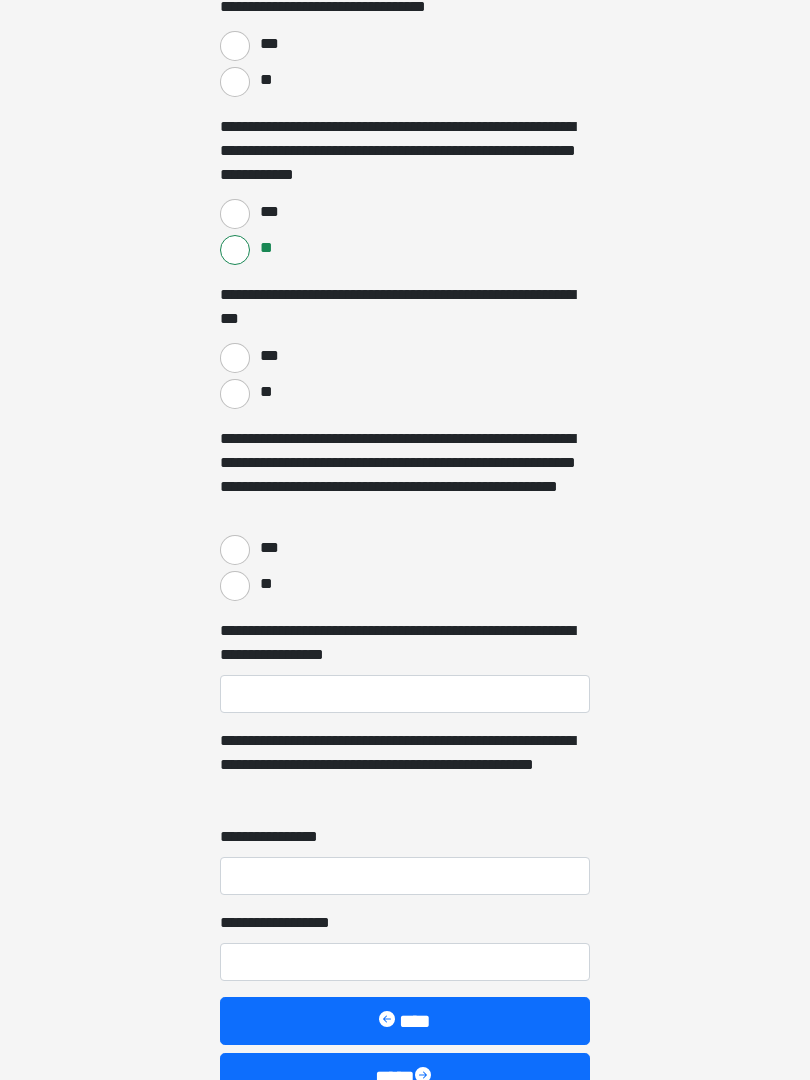 click on "***" at bounding box center (235, 359) 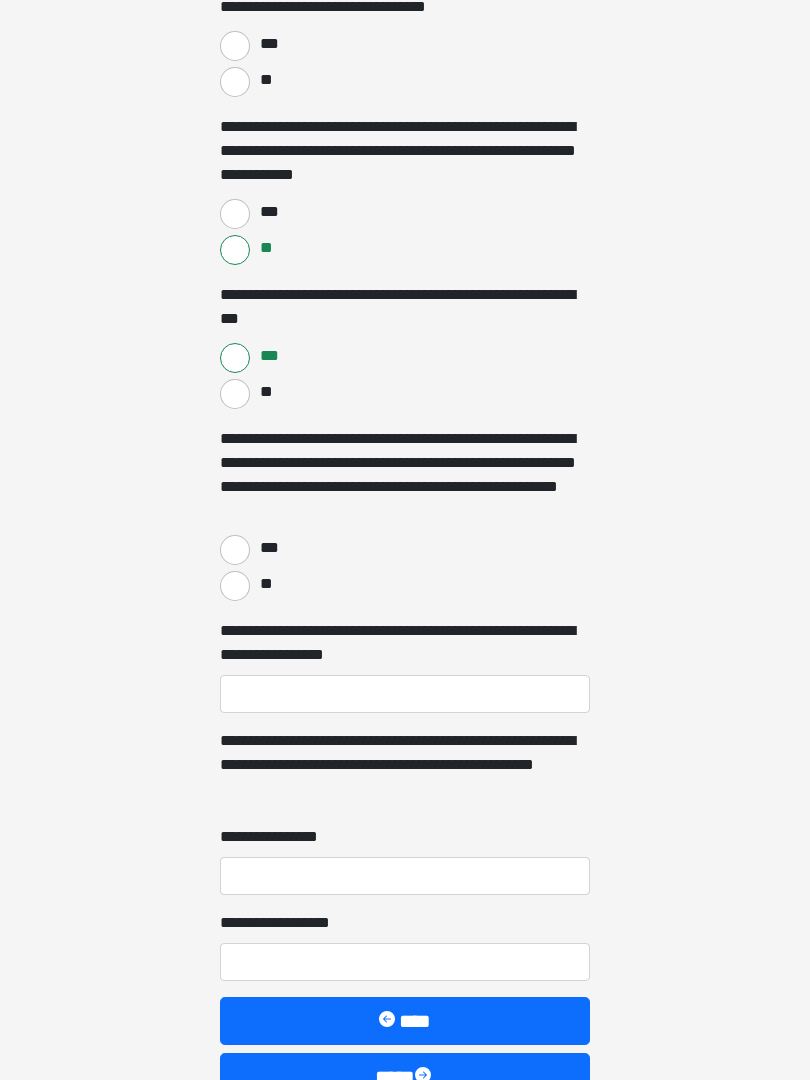 click on "**" at bounding box center (235, 586) 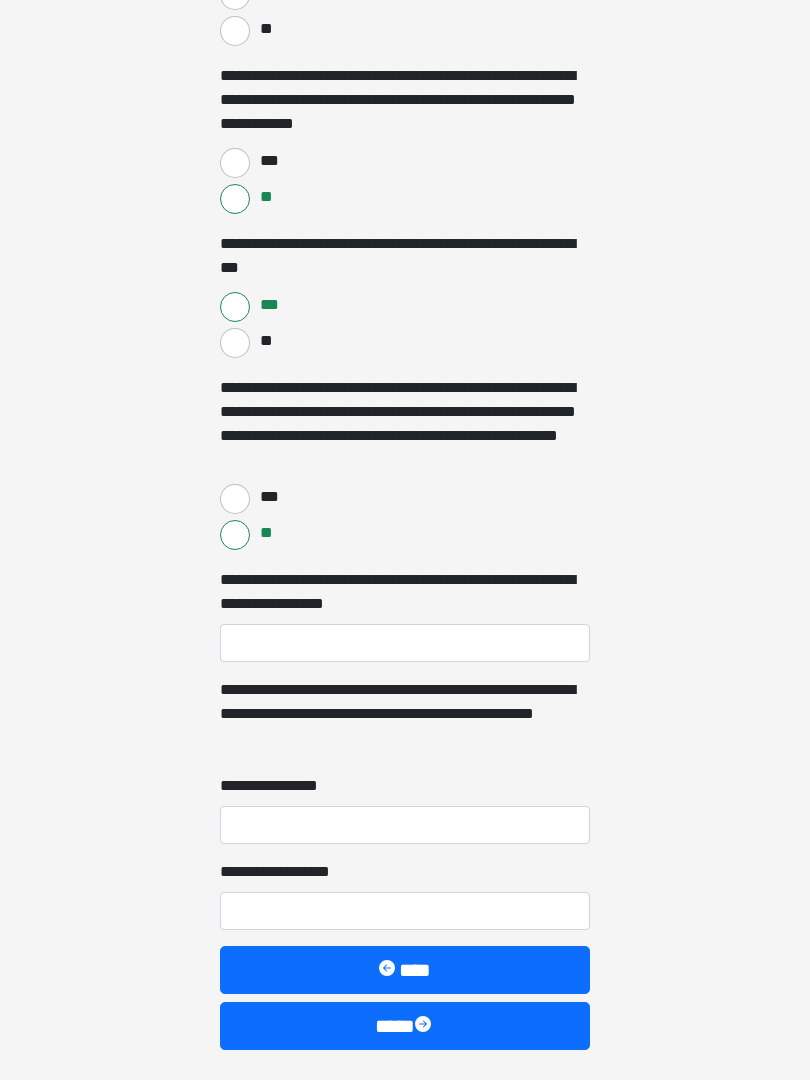 scroll, scrollTop: 2661, scrollLeft: 0, axis: vertical 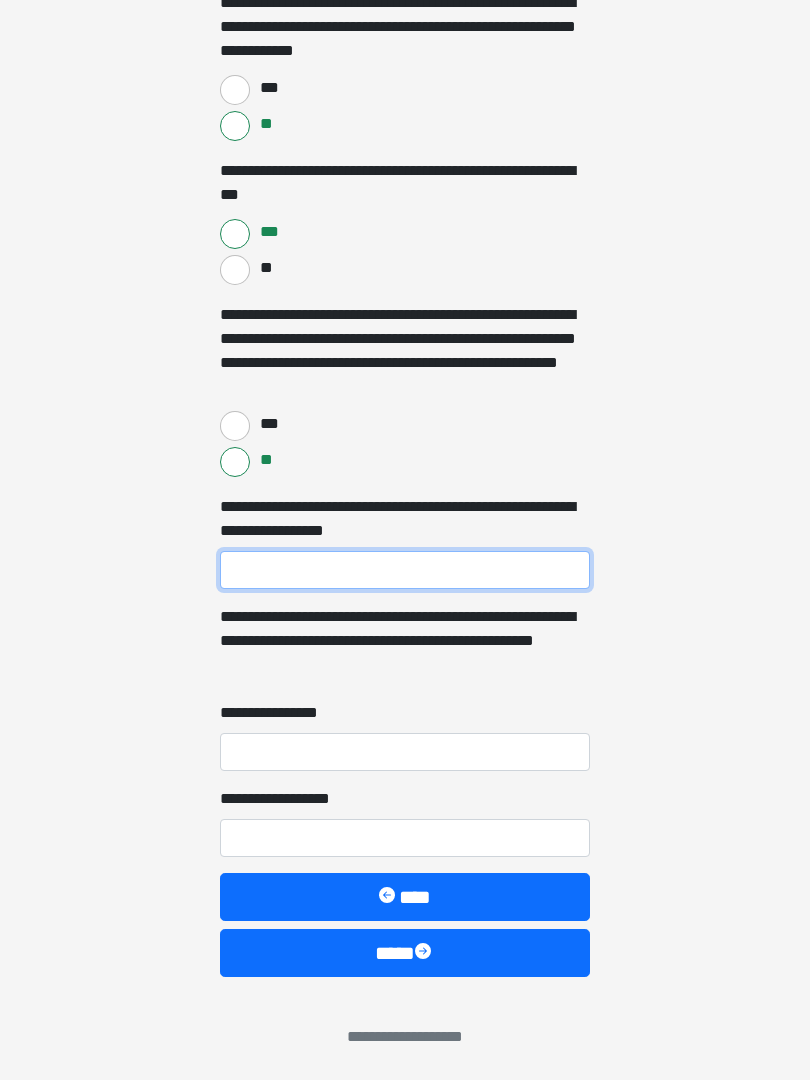 click on "**********" at bounding box center (405, 570) 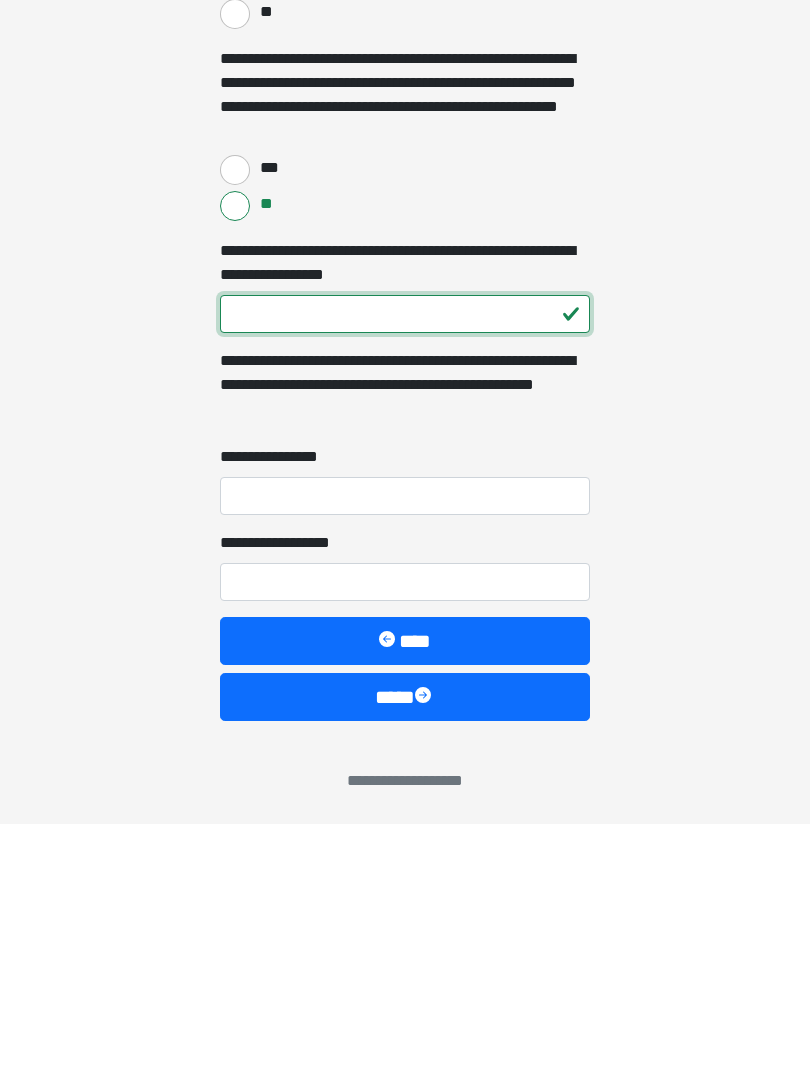 type on "***" 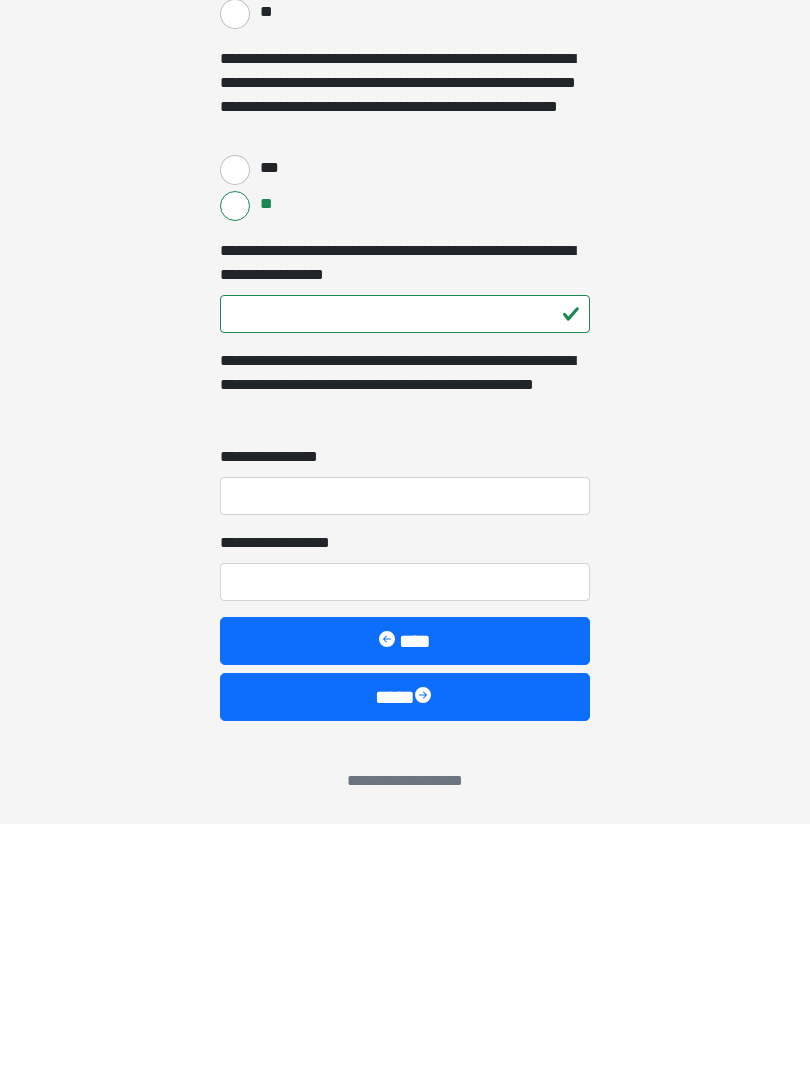 click on "**********" at bounding box center (405, 752) 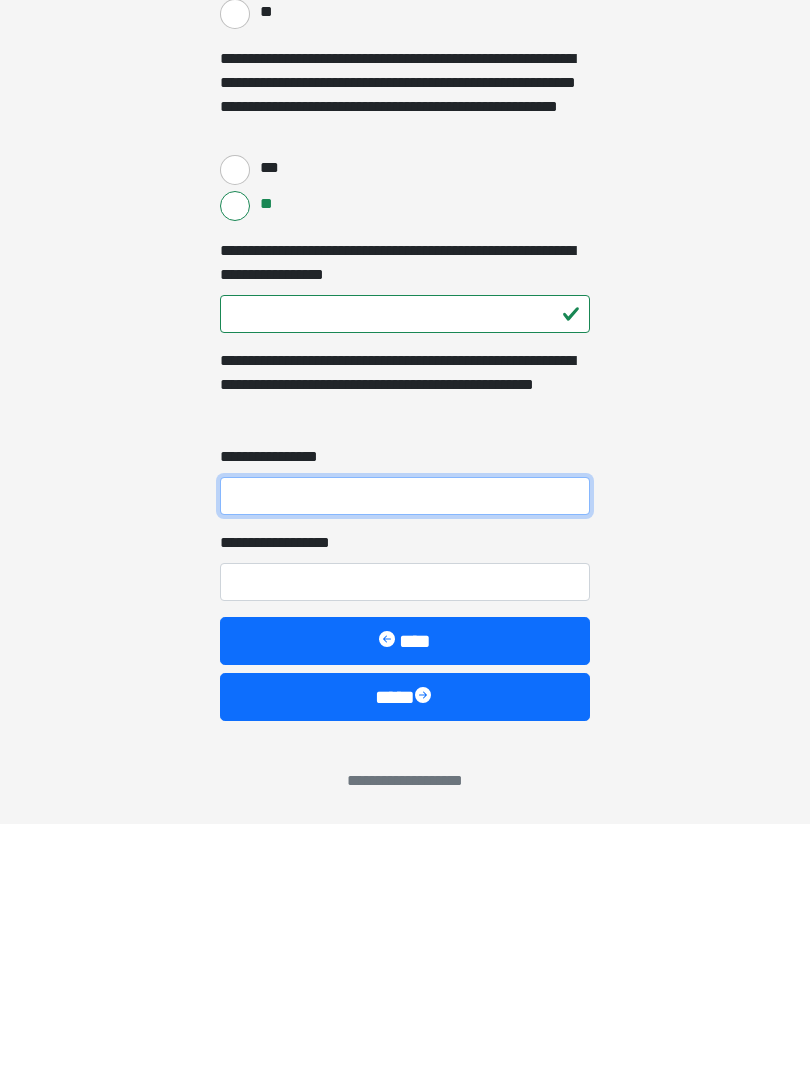 type on "*" 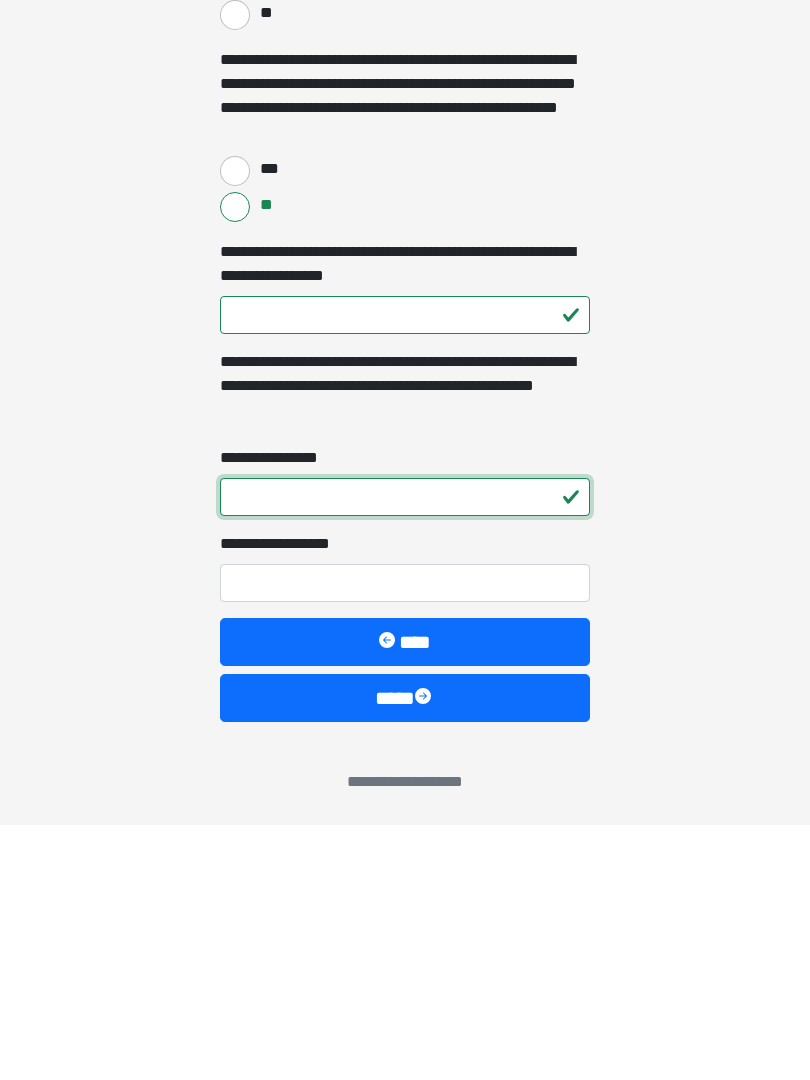 type on "*" 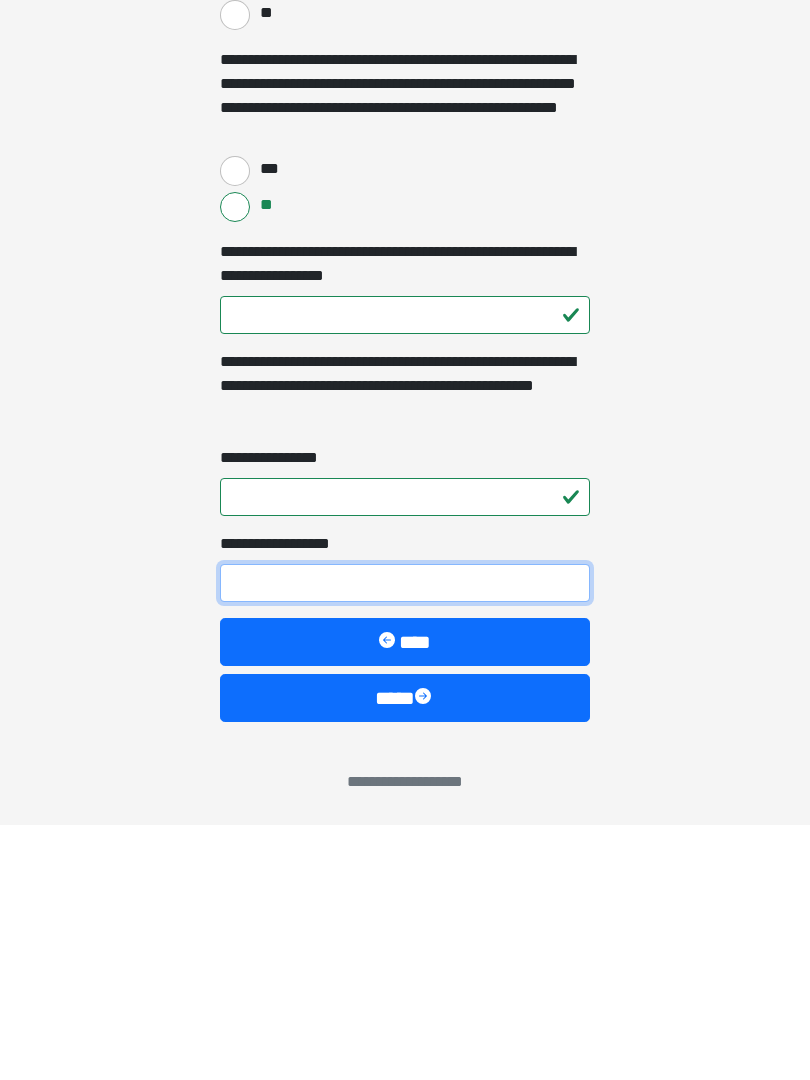 click on "**********" at bounding box center [405, 838] 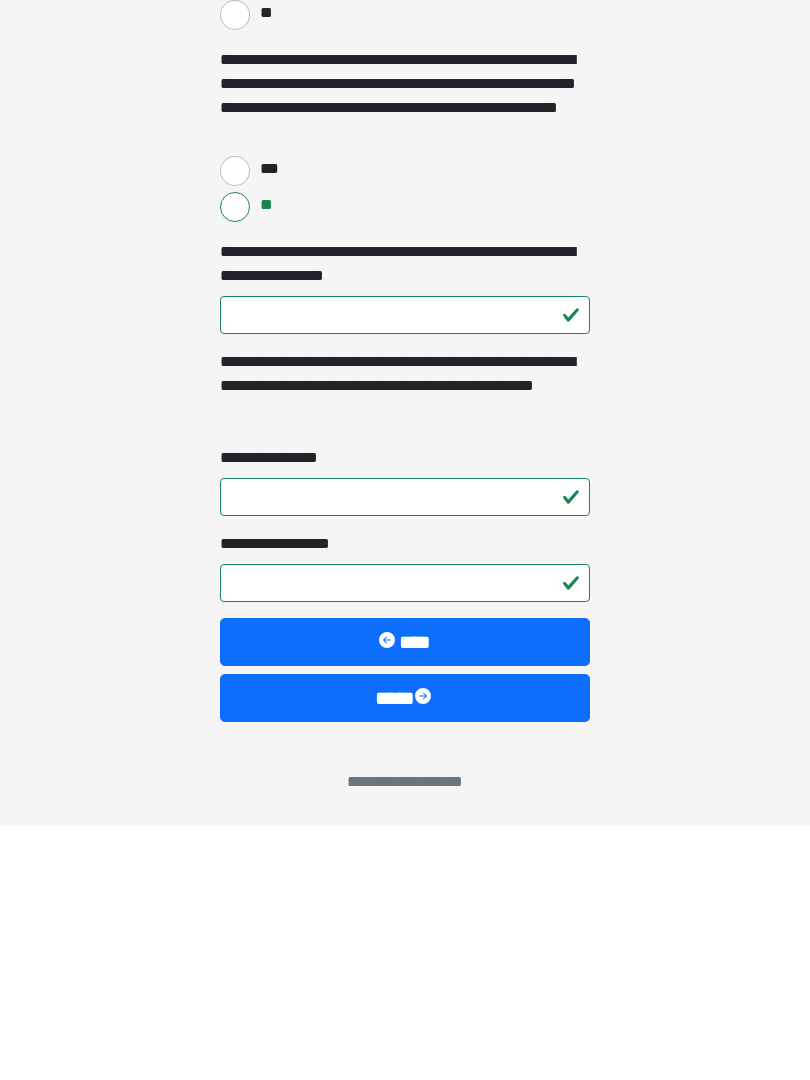 click on "****" at bounding box center [405, 953] 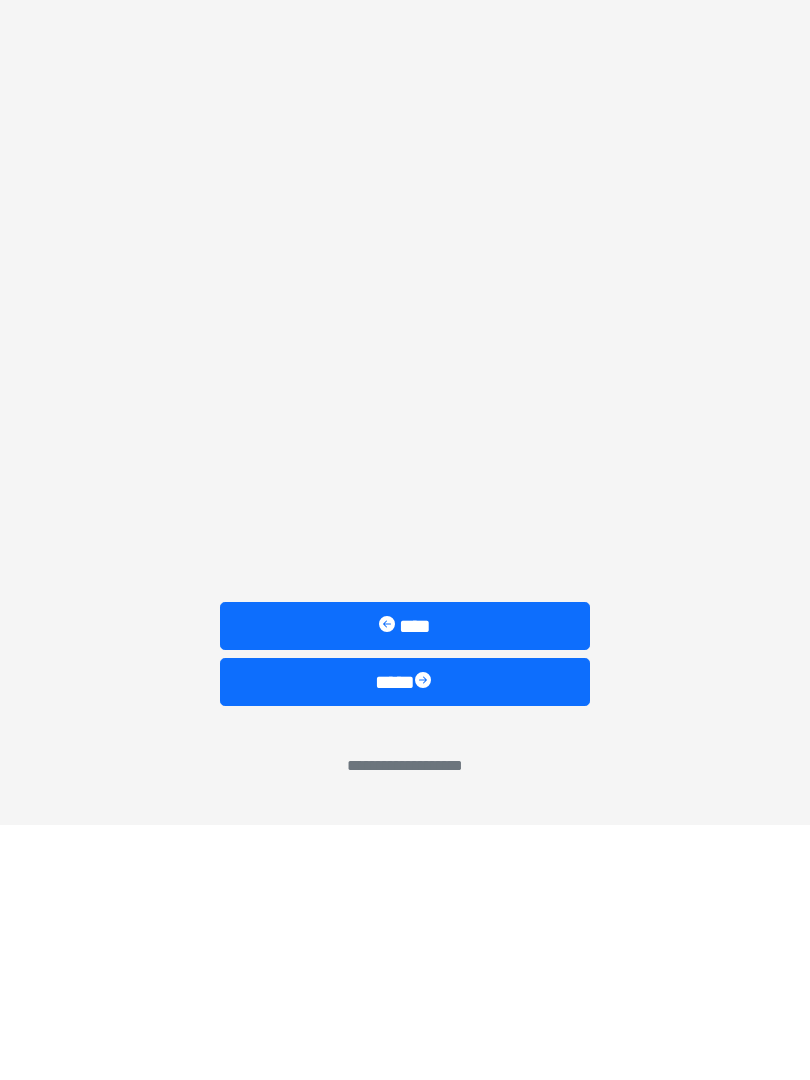 scroll, scrollTop: 0, scrollLeft: 0, axis: both 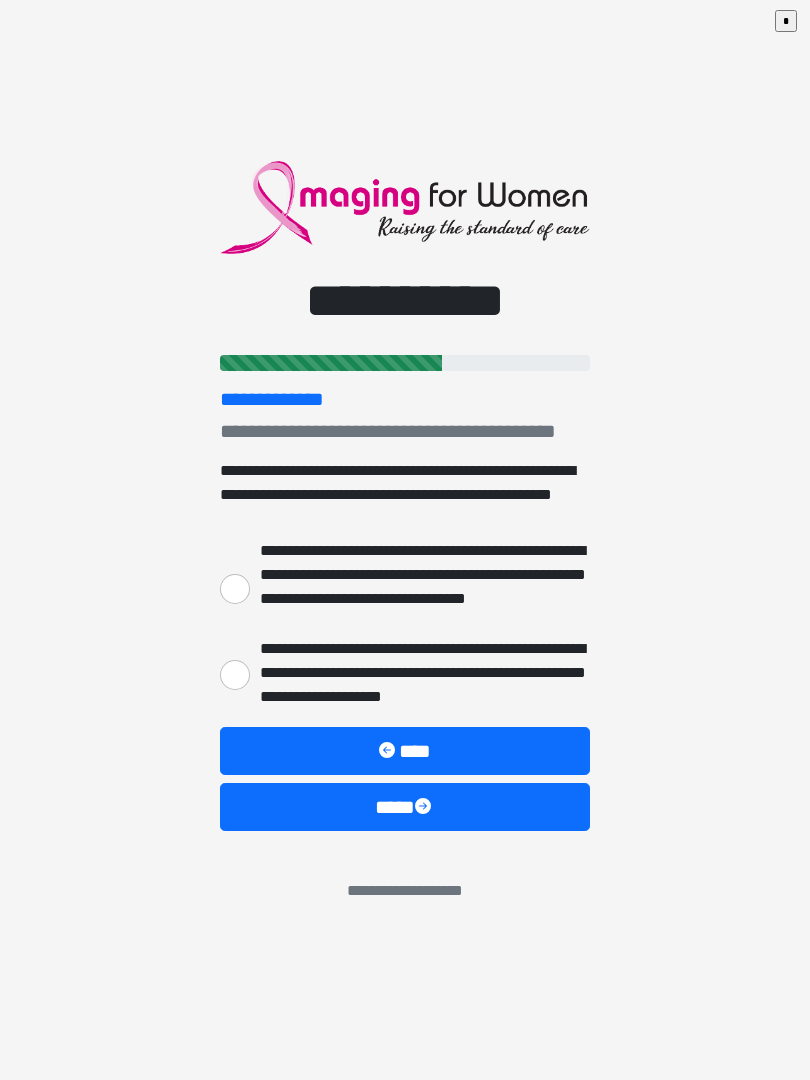 click on "**********" at bounding box center [235, 675] 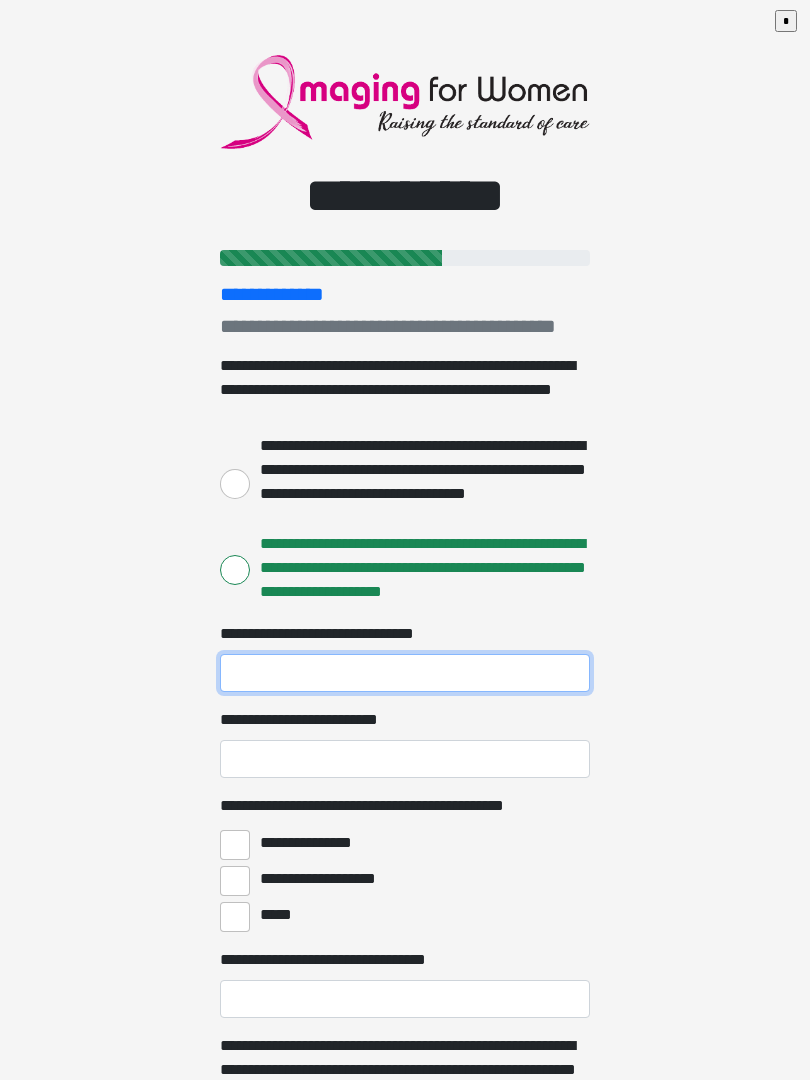 click on "**********" at bounding box center [405, 673] 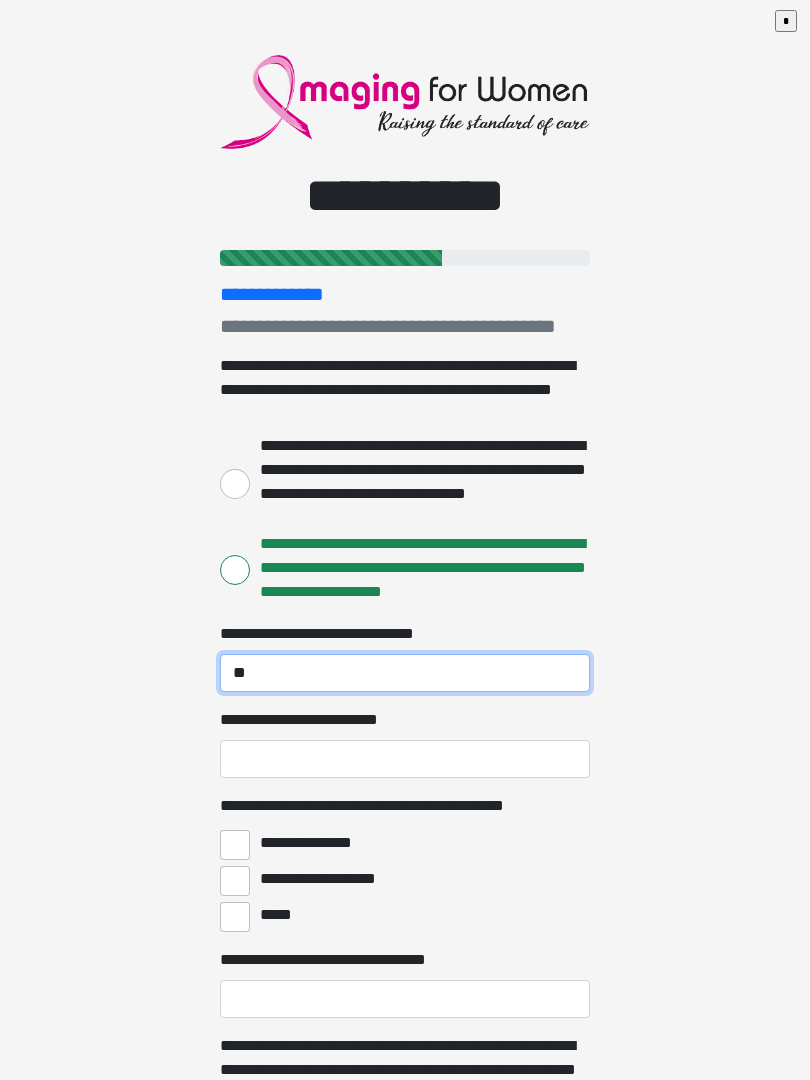 type on "*" 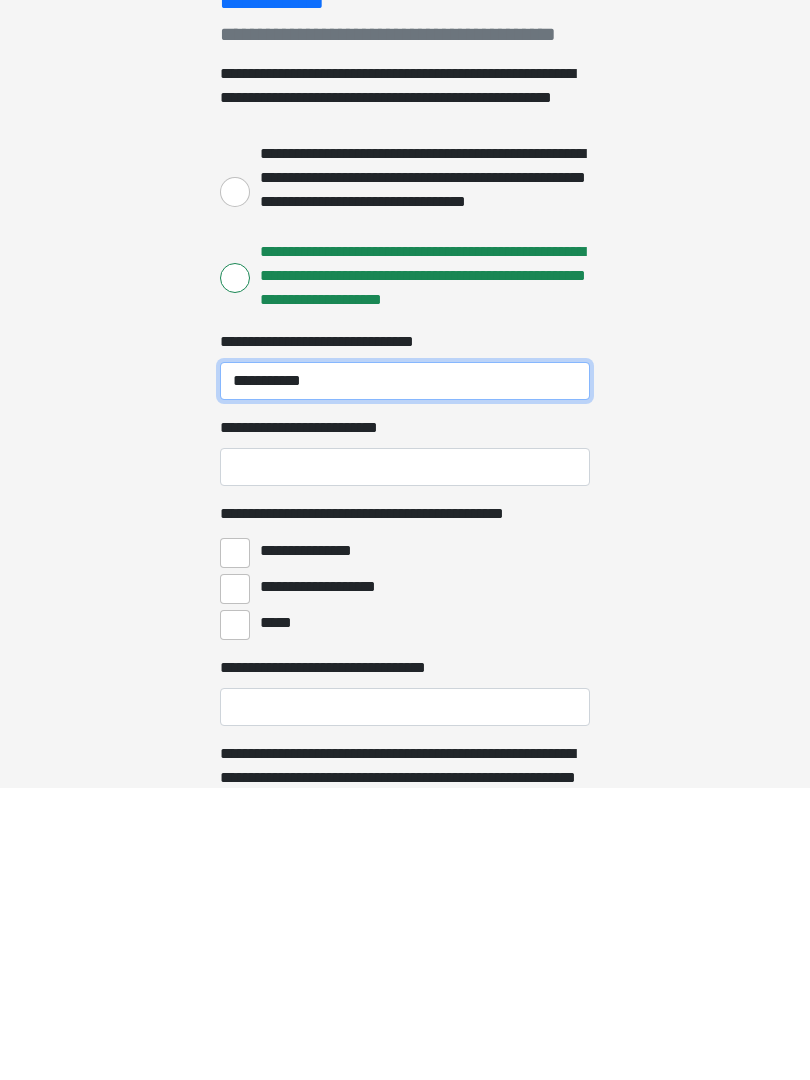 type on "**********" 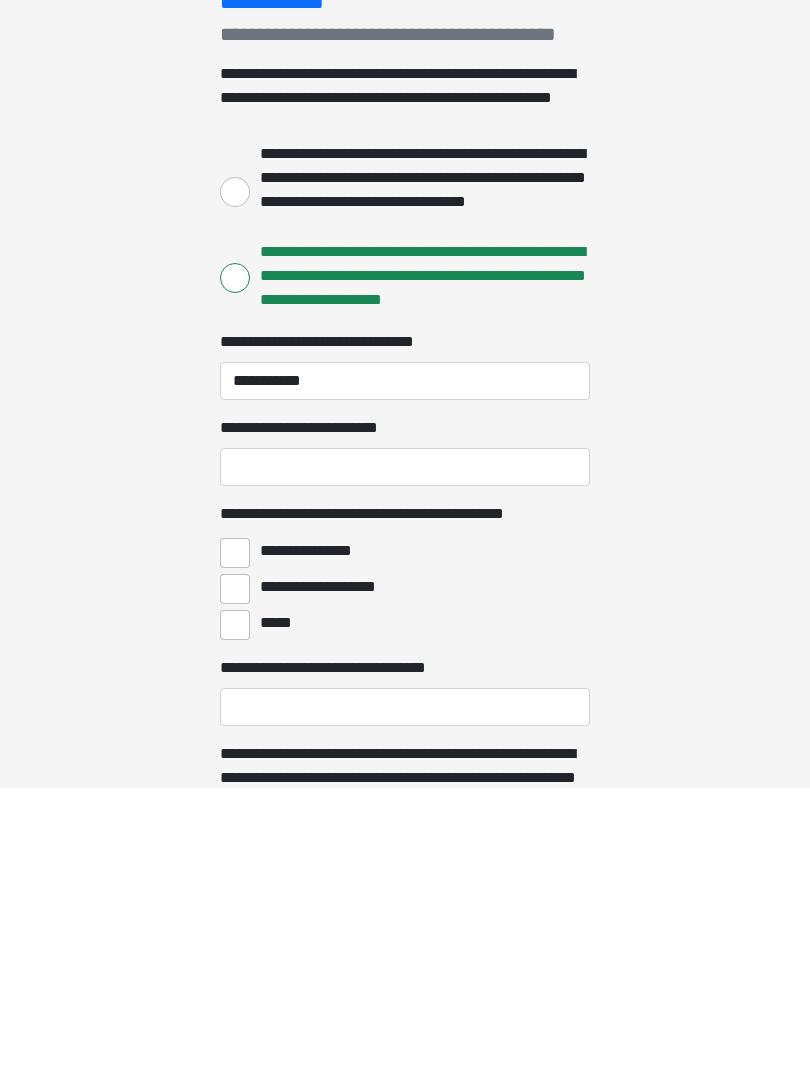 click on "**********" at bounding box center [405, 759] 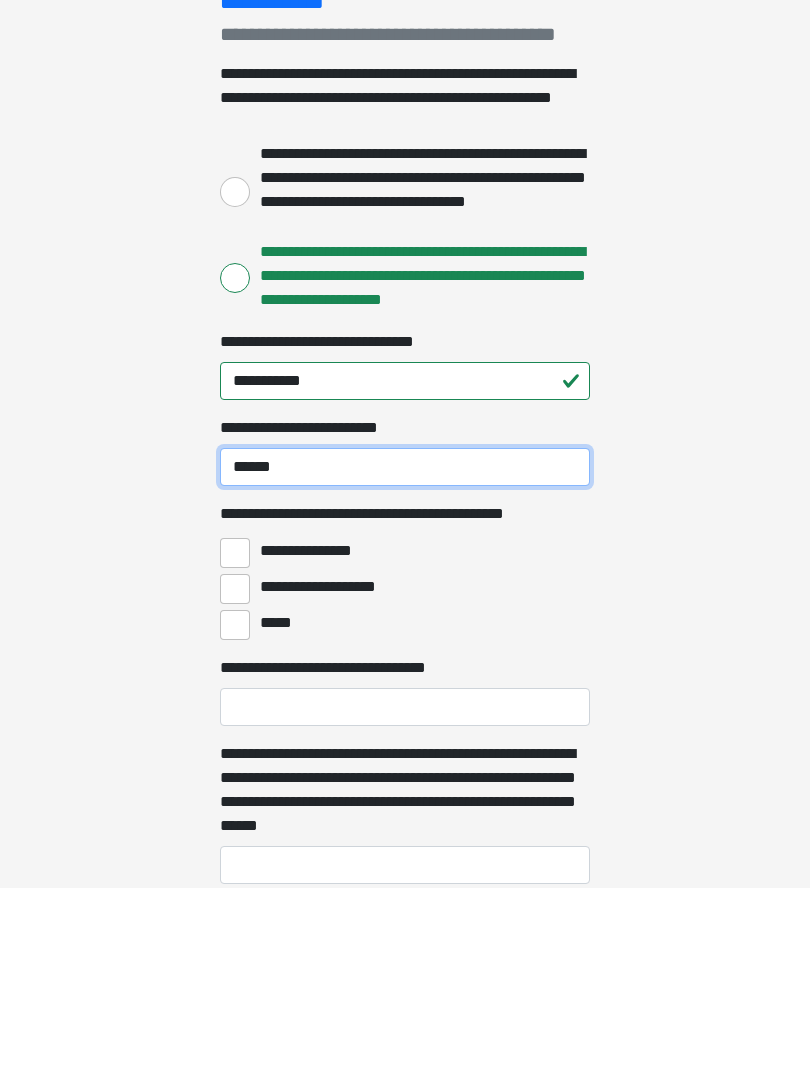 scroll, scrollTop: 108, scrollLeft: 0, axis: vertical 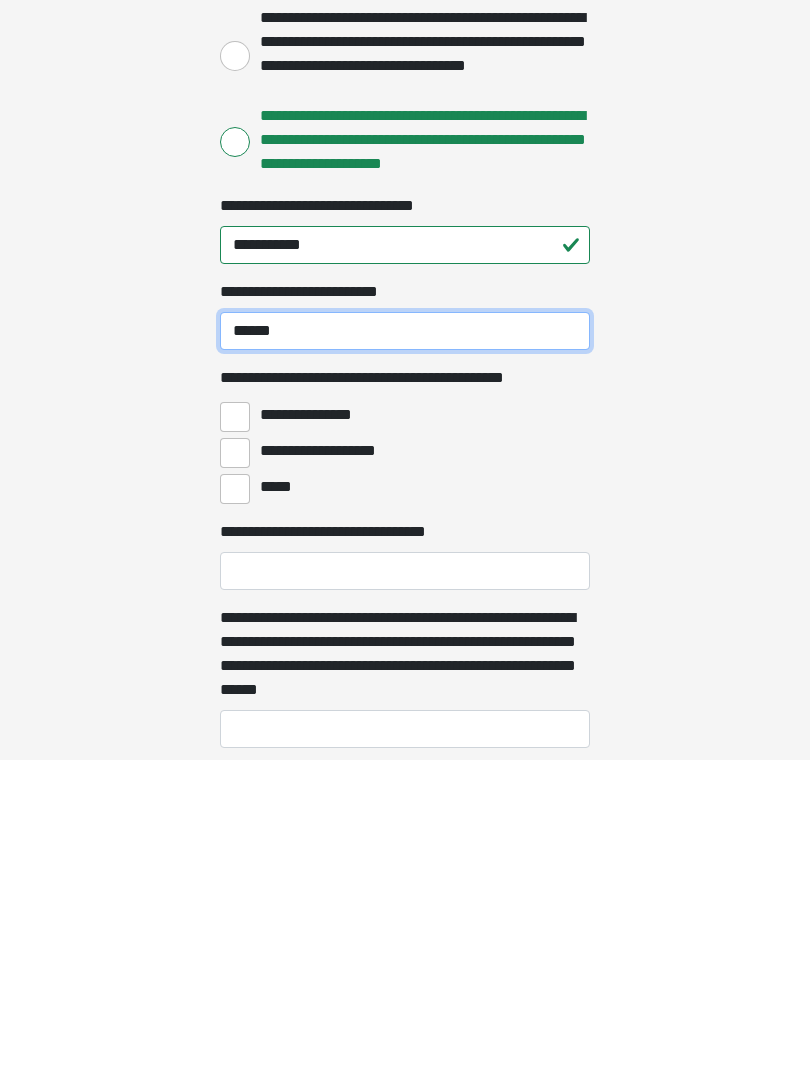 type on "******" 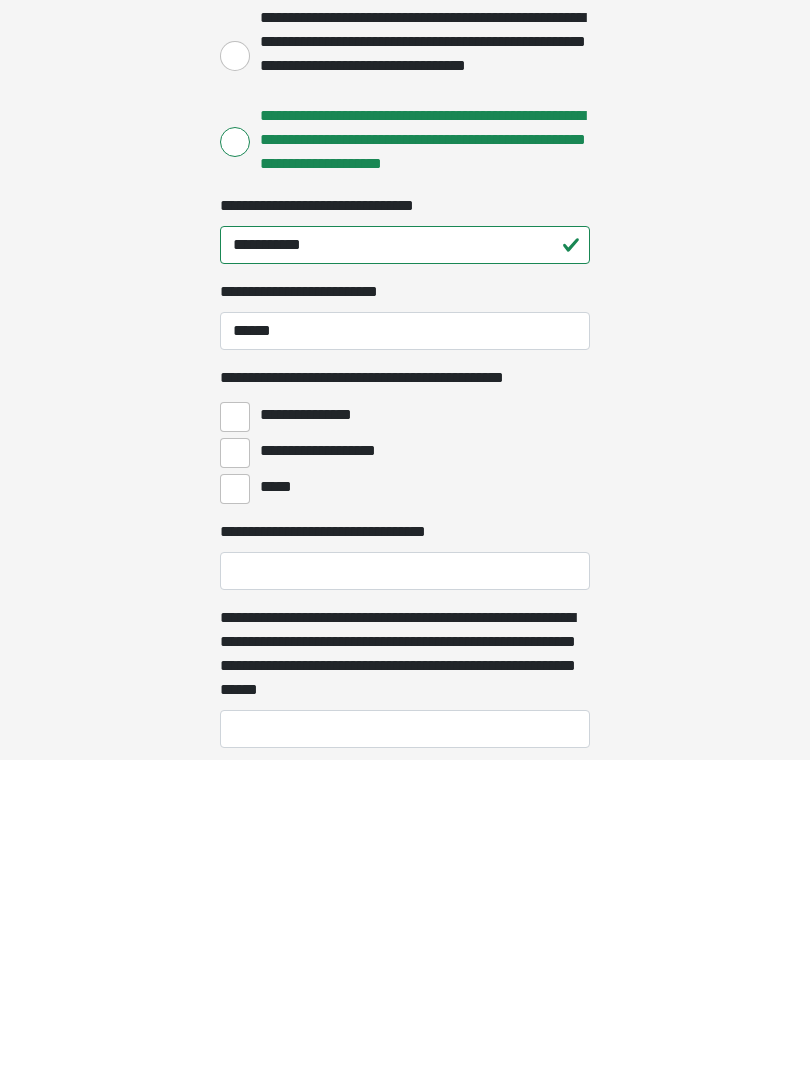 click on "**********" at bounding box center [235, 737] 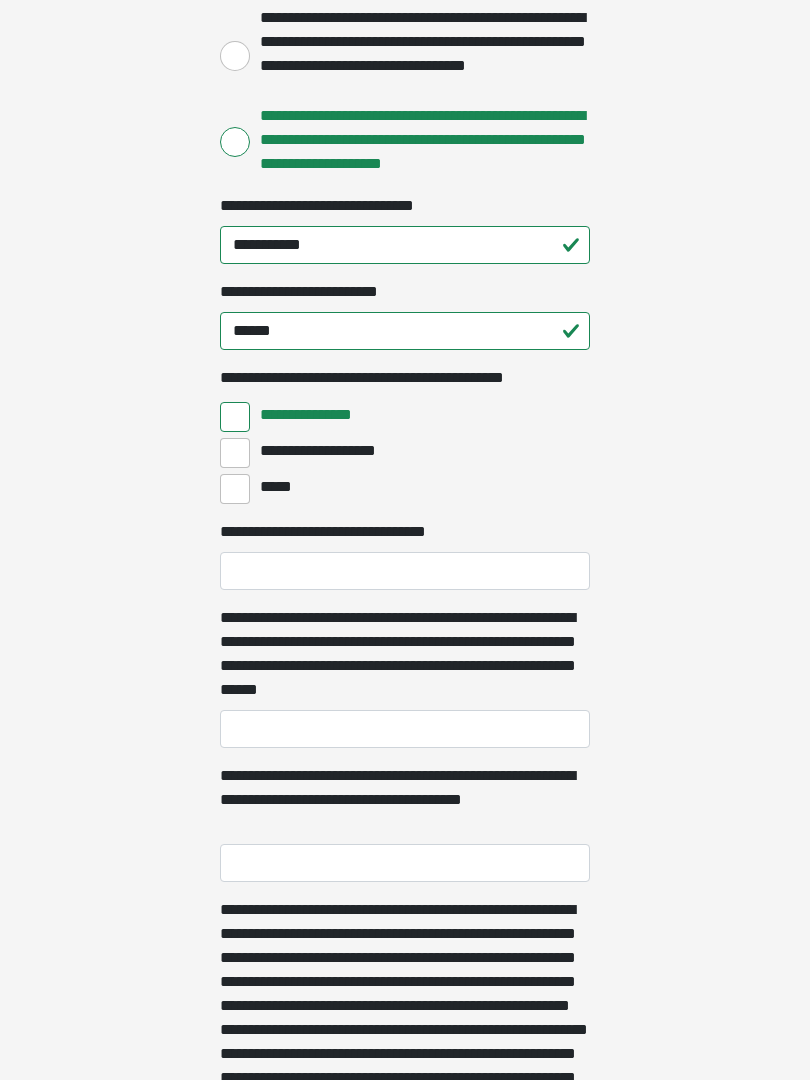 click on "**********" at bounding box center (235, 453) 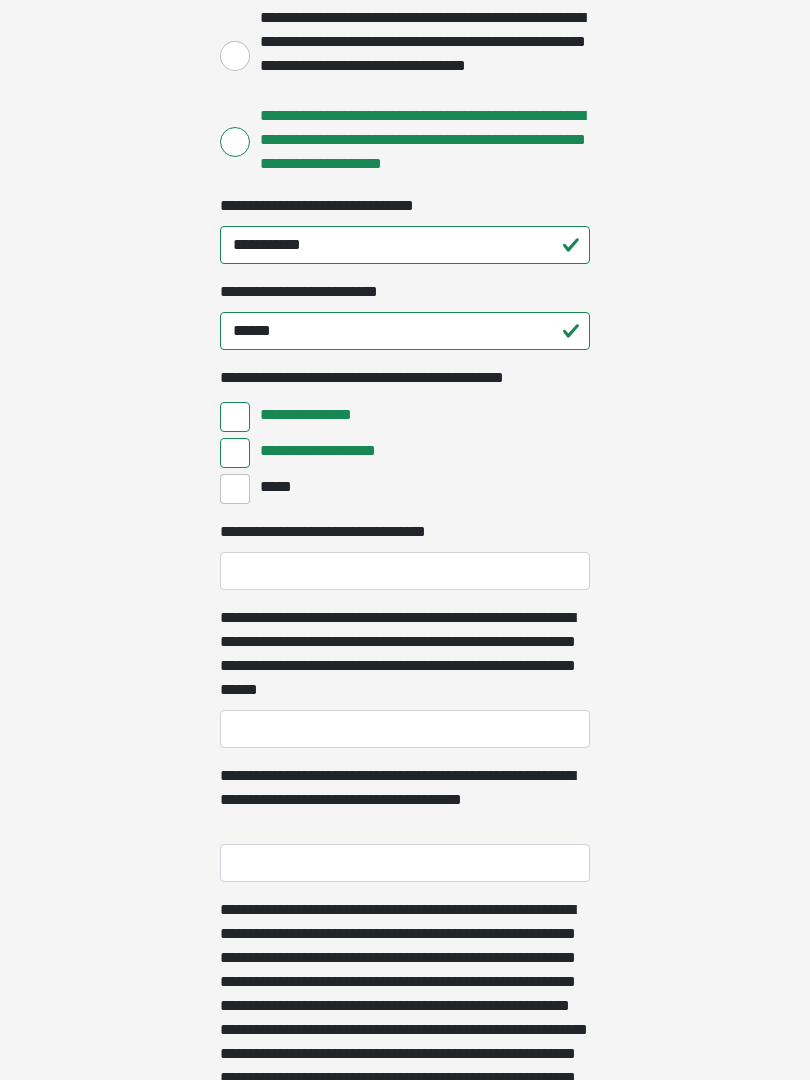 click on "*****" at bounding box center [235, 489] 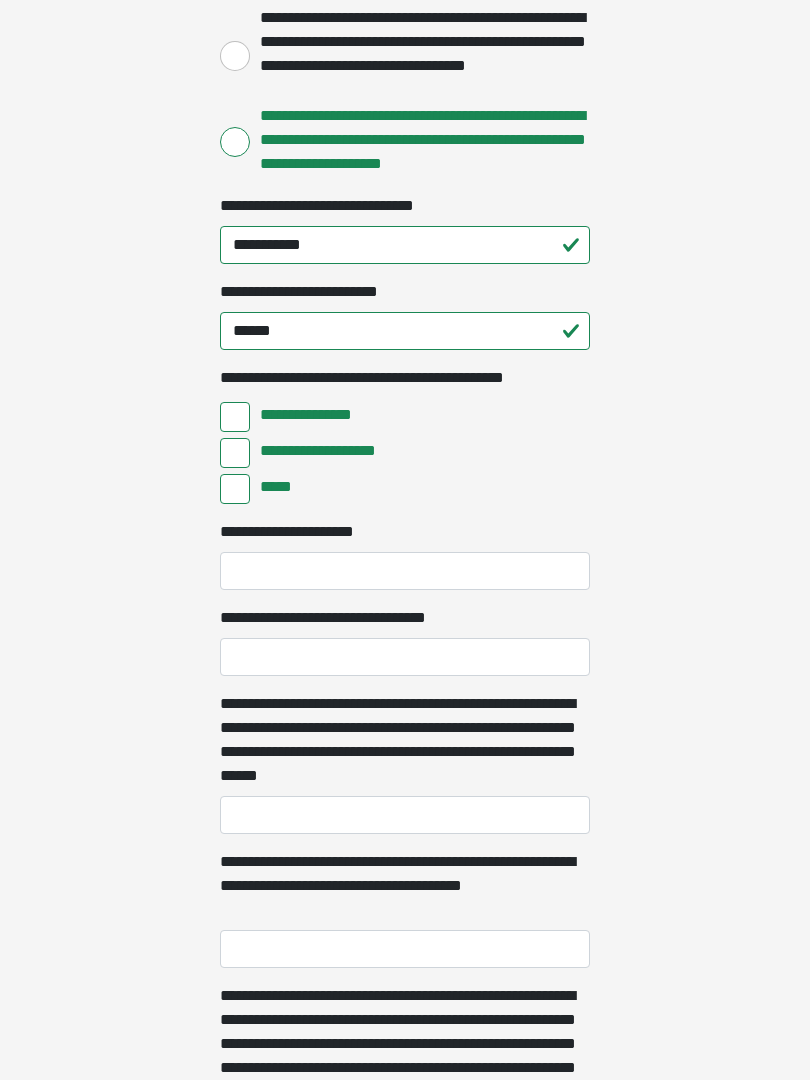 click on "*****" at bounding box center [235, 489] 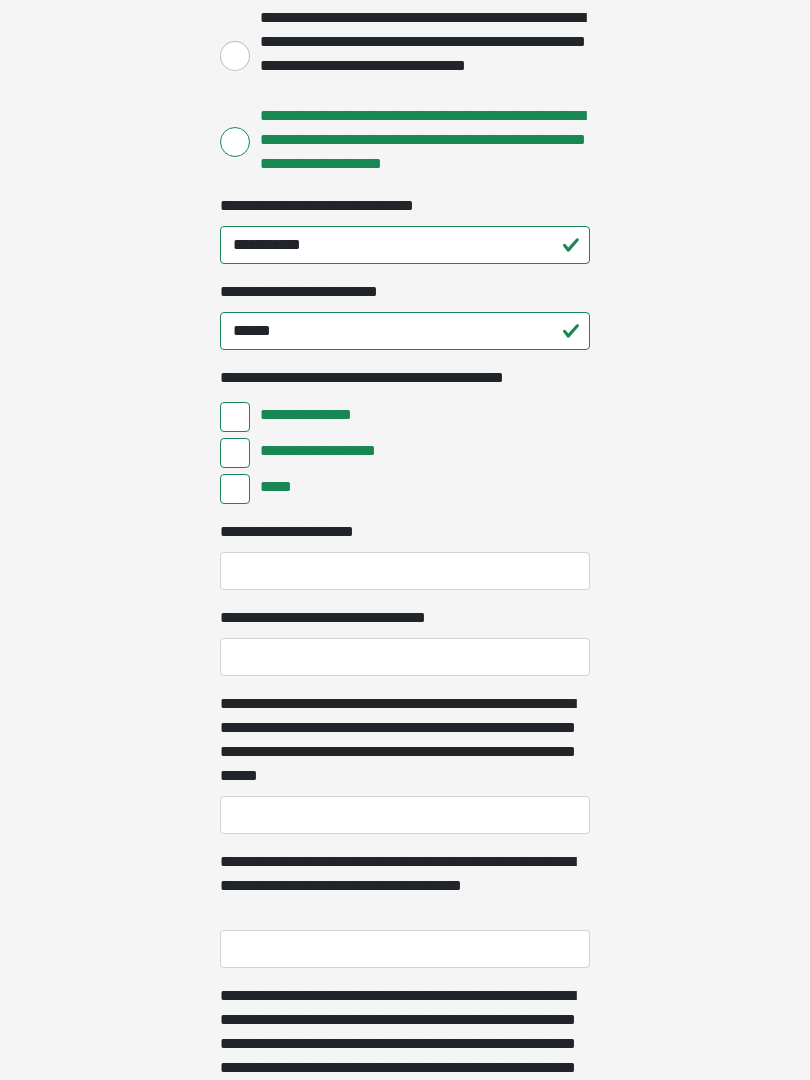checkbox on "*****" 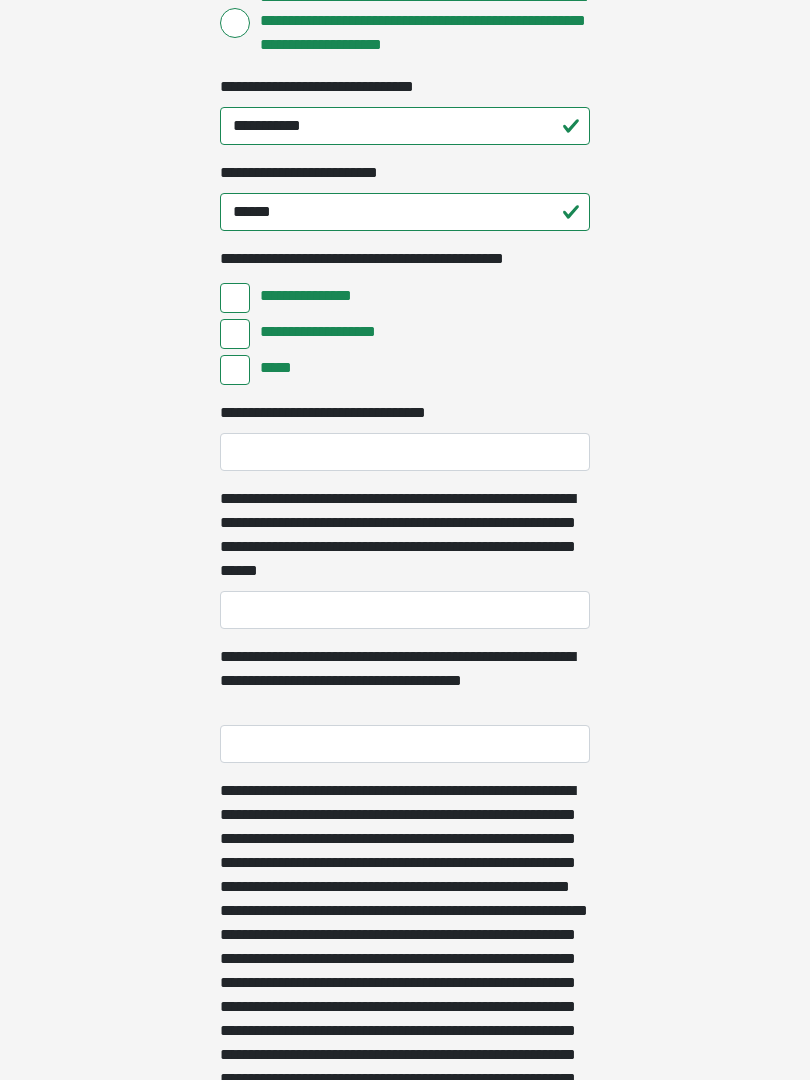 scroll, scrollTop: 547, scrollLeft: 0, axis: vertical 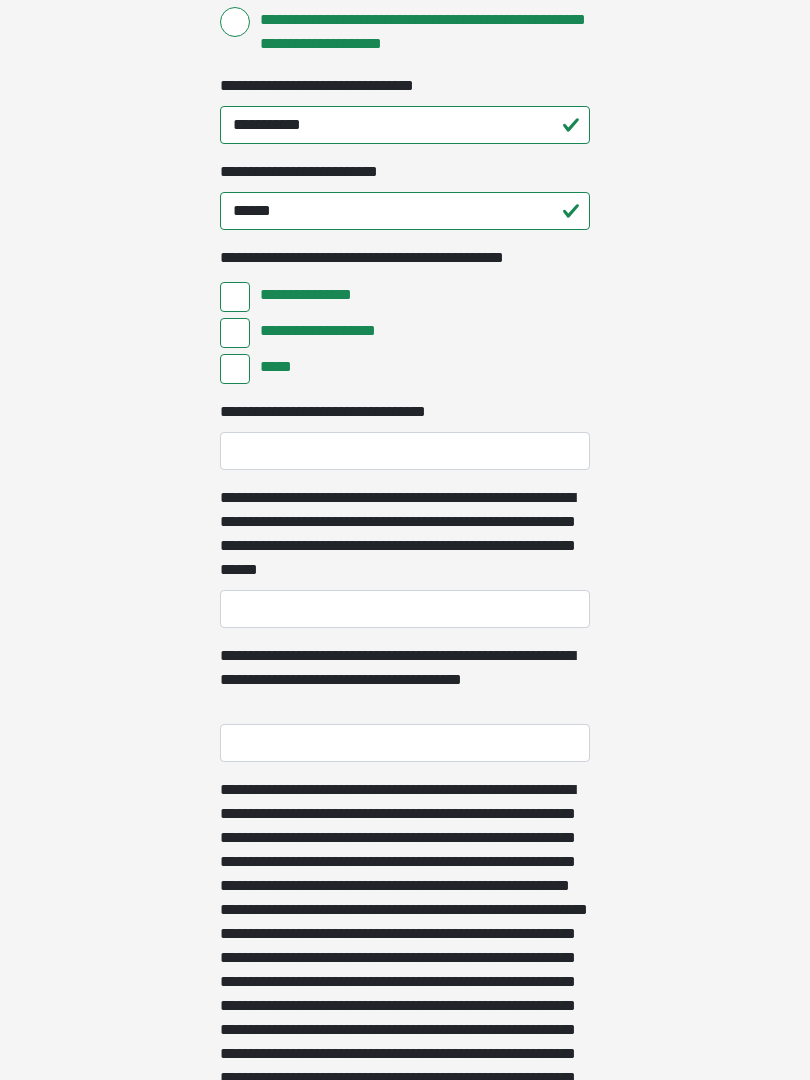 click on "**********" at bounding box center (235, 334) 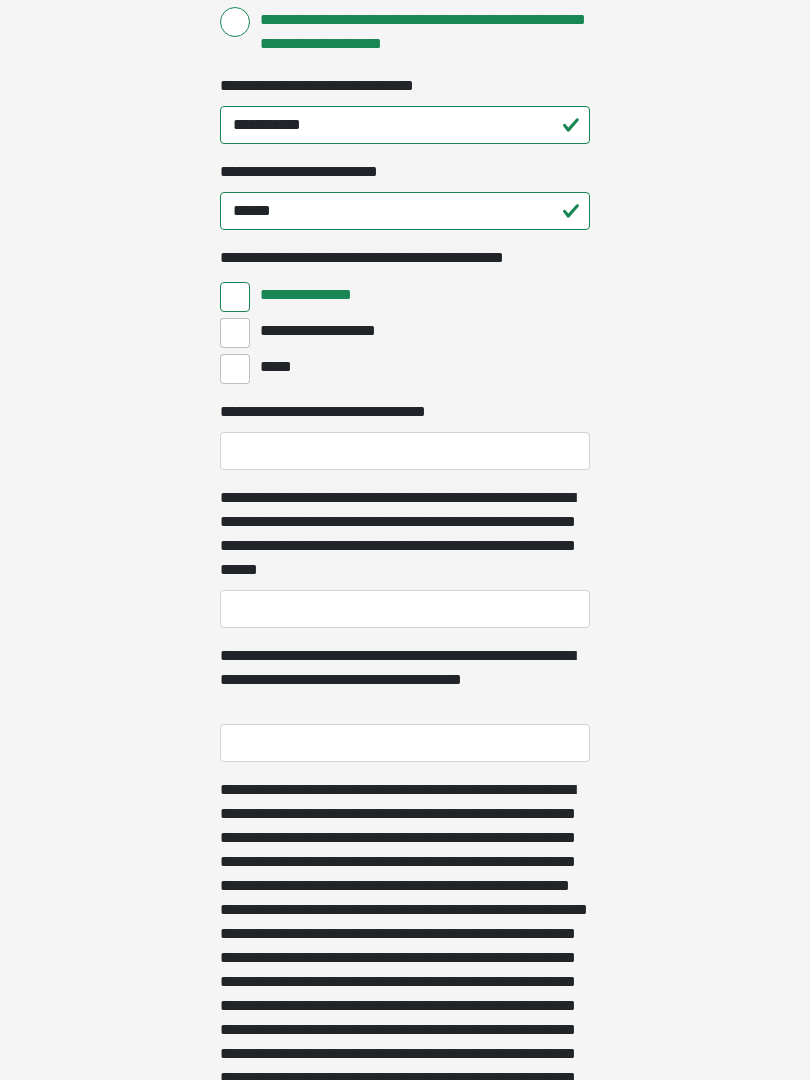 click on "**********" at bounding box center (235, 333) 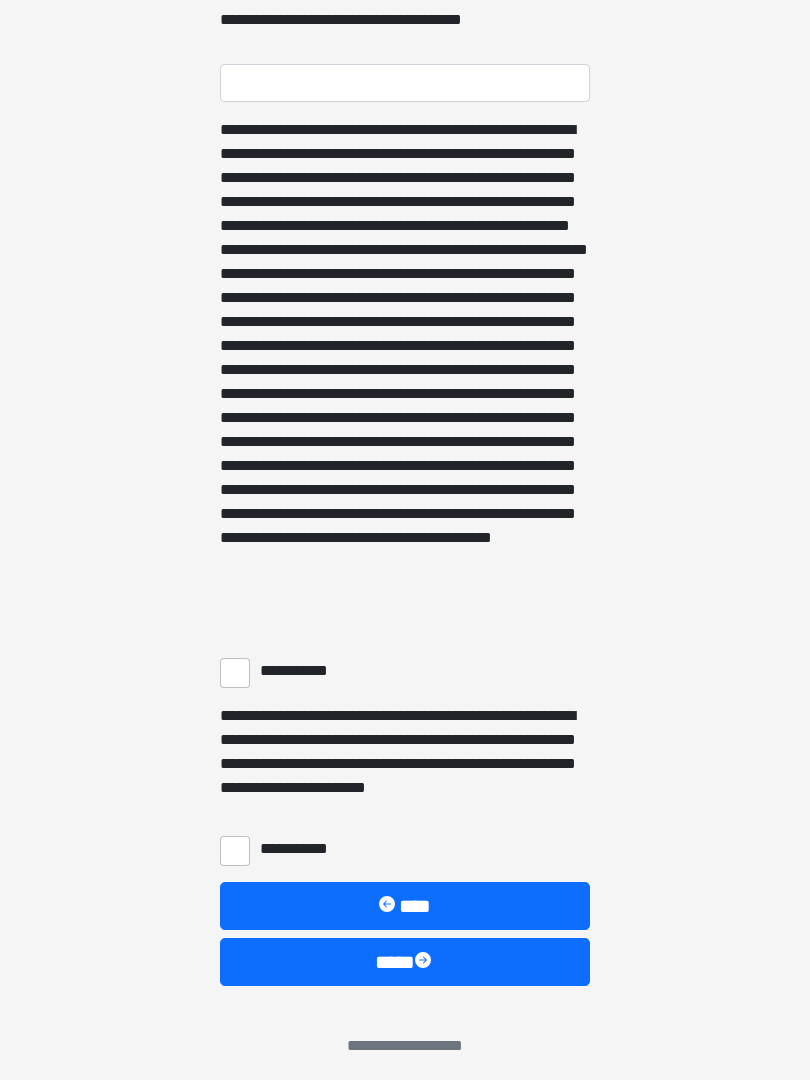 scroll, scrollTop: 1207, scrollLeft: 0, axis: vertical 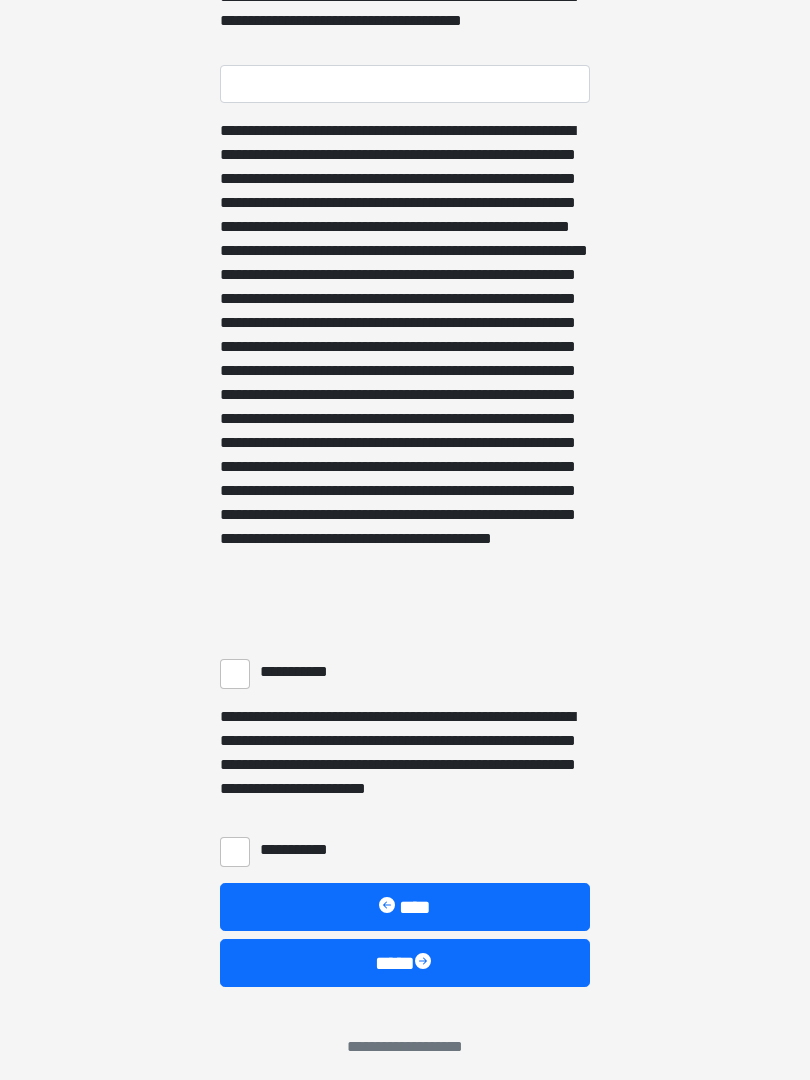 click on "**********" at bounding box center (235, 674) 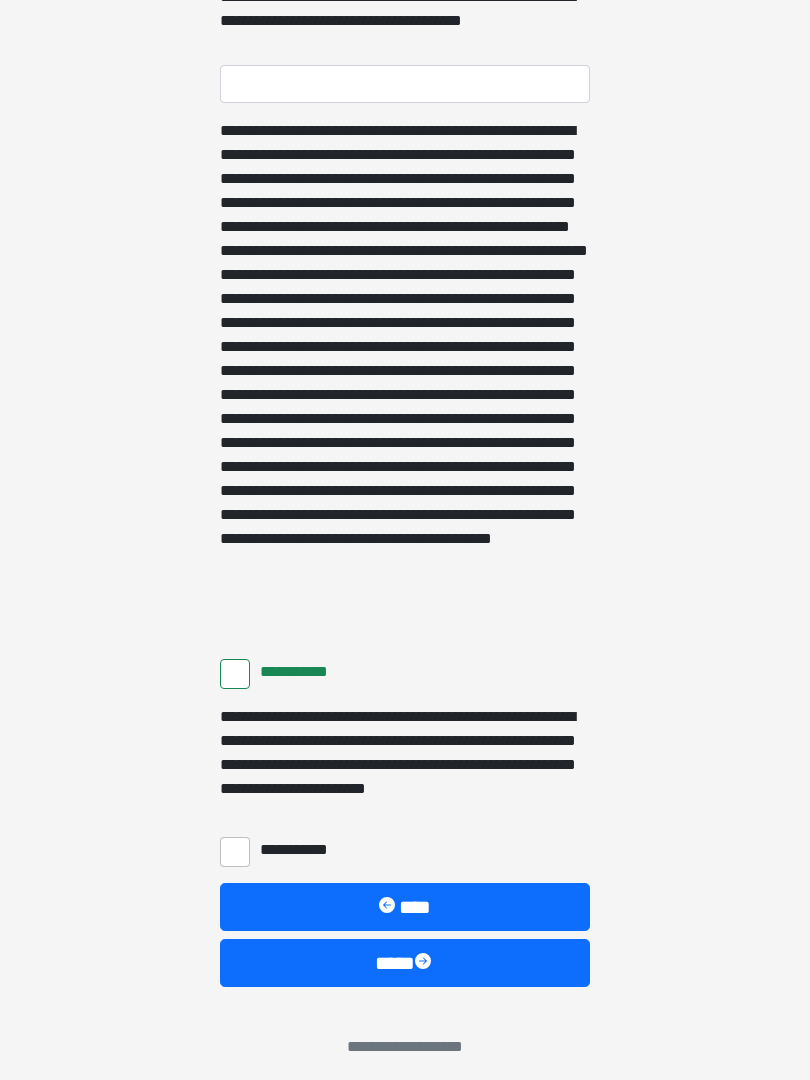 click on "**********" at bounding box center (235, 852) 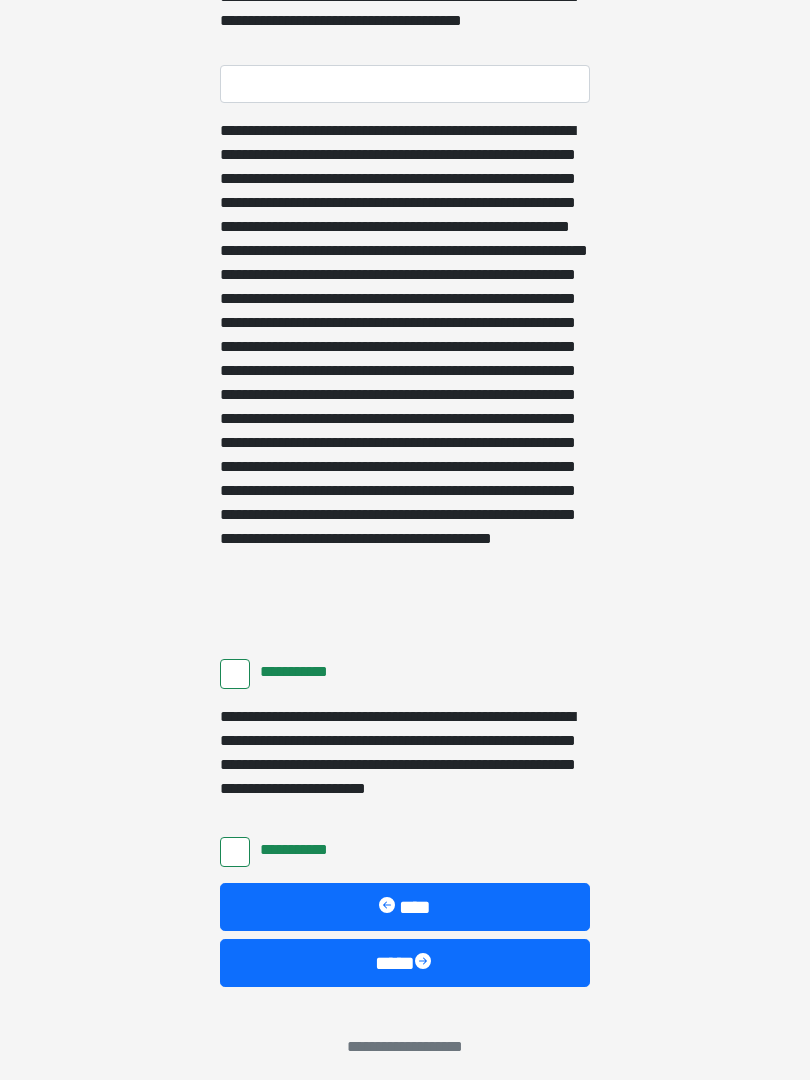click on "****" at bounding box center (405, 963) 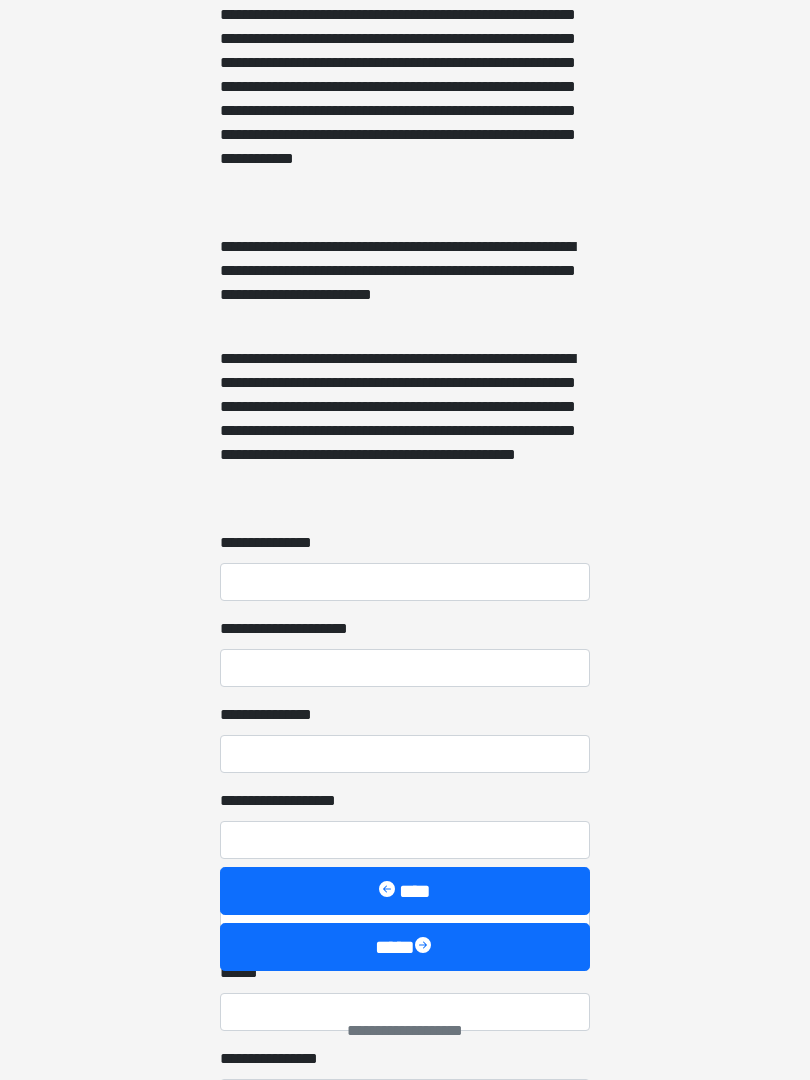click on "**** *" at bounding box center [405, 996] 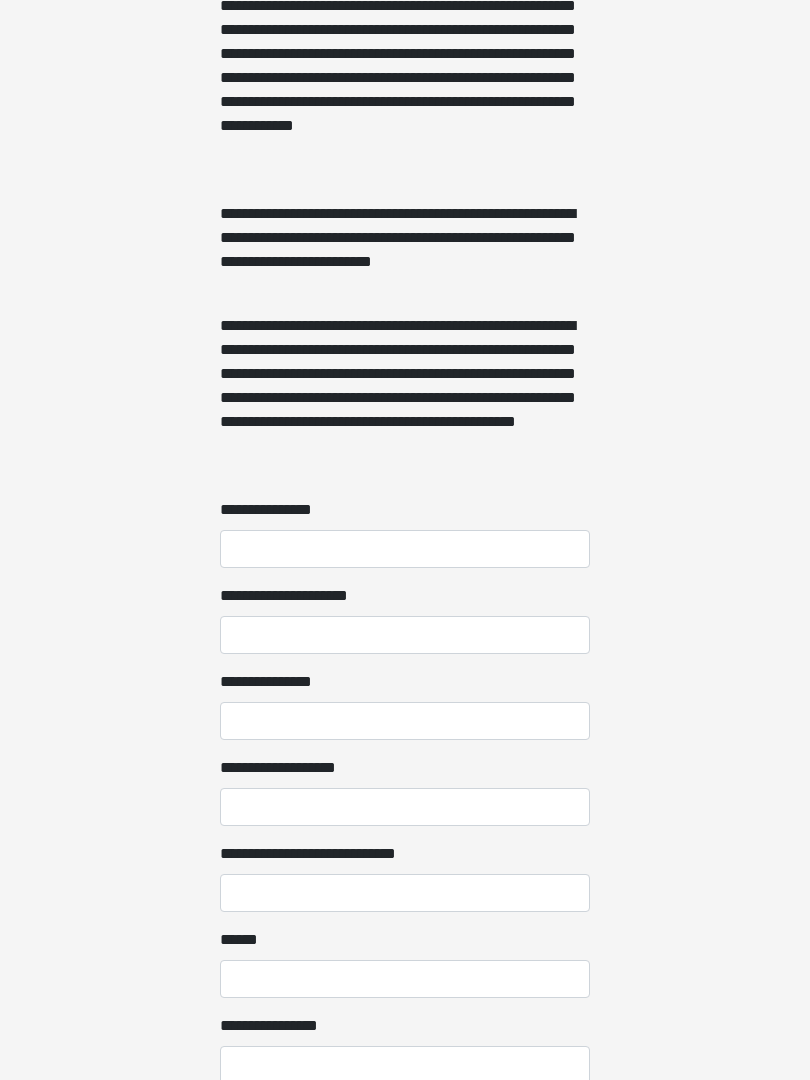 scroll, scrollTop: 1241, scrollLeft: 0, axis: vertical 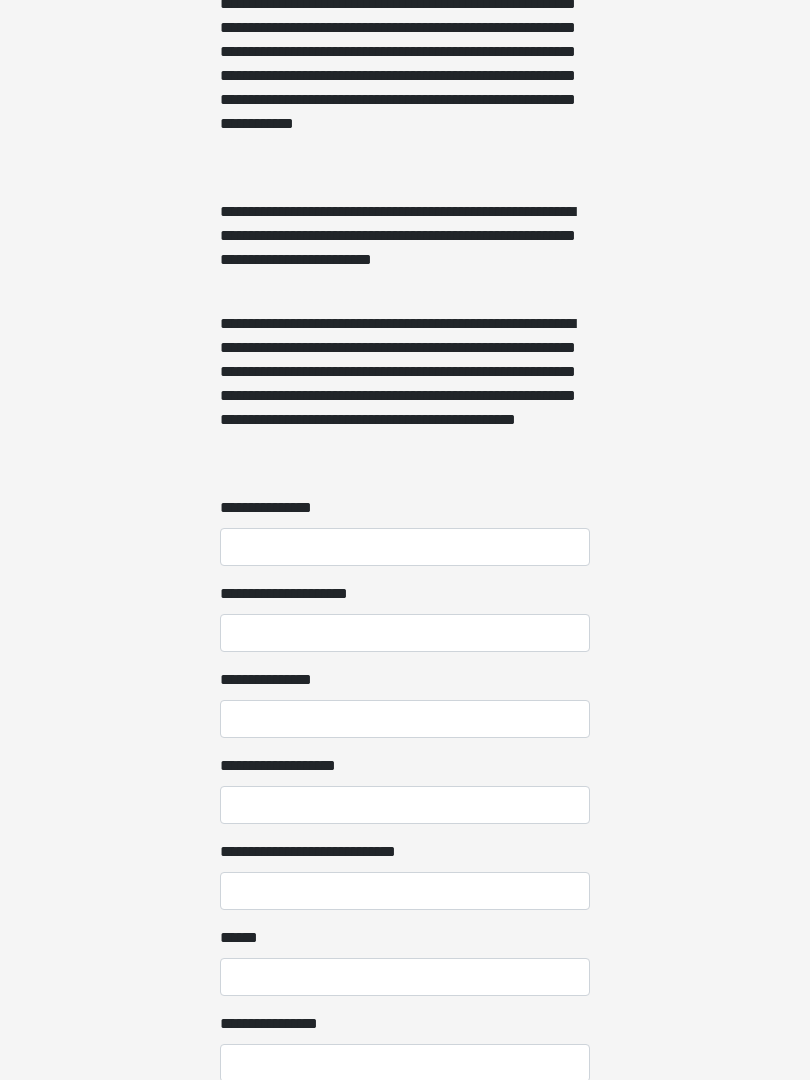 click on "**********" at bounding box center (405, 548) 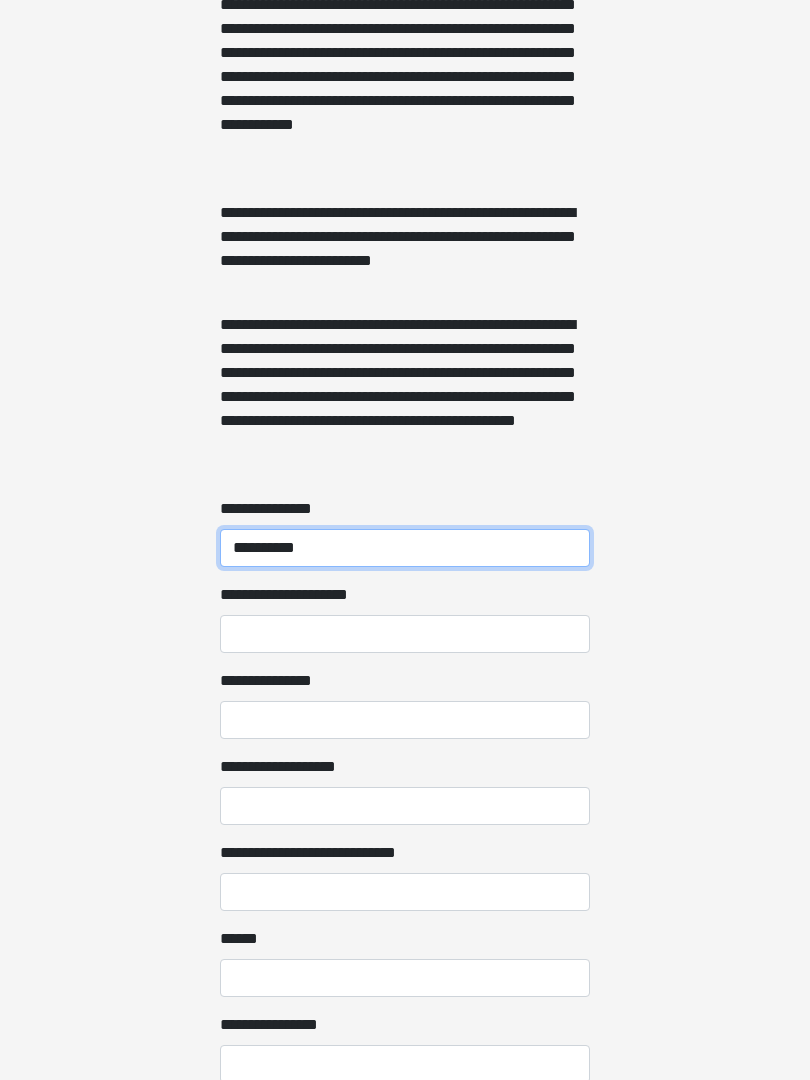 type on "**********" 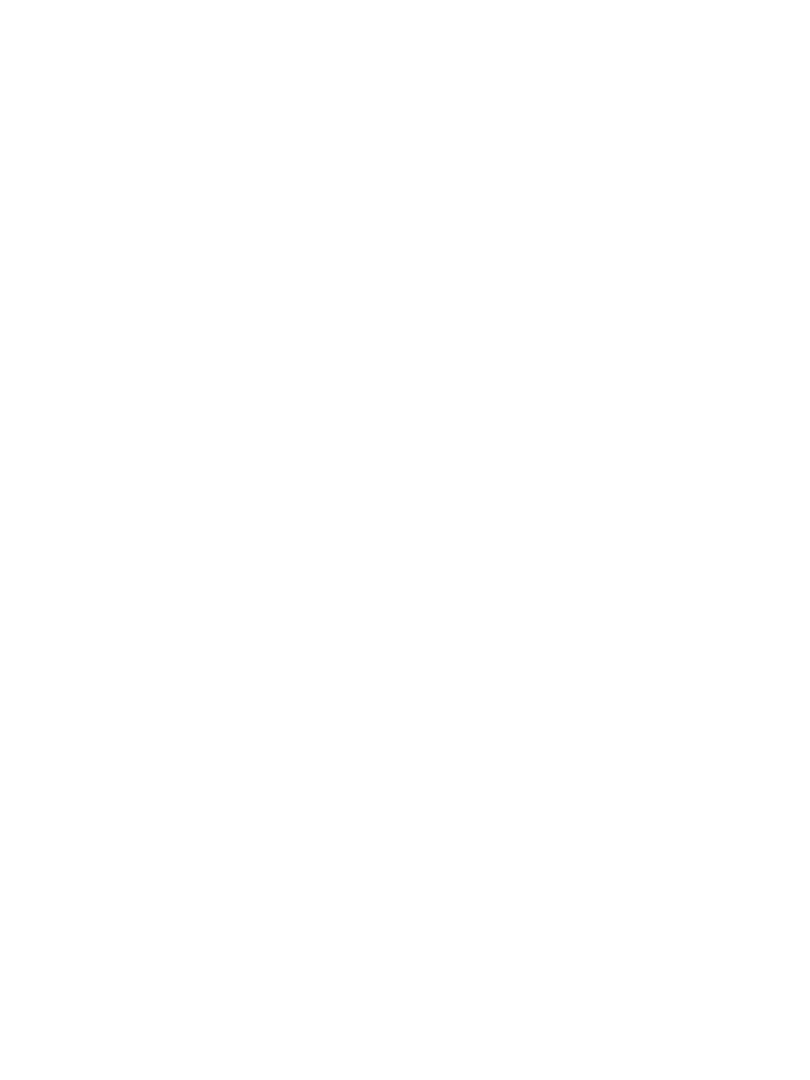 scroll, scrollTop: 1467, scrollLeft: 0, axis: vertical 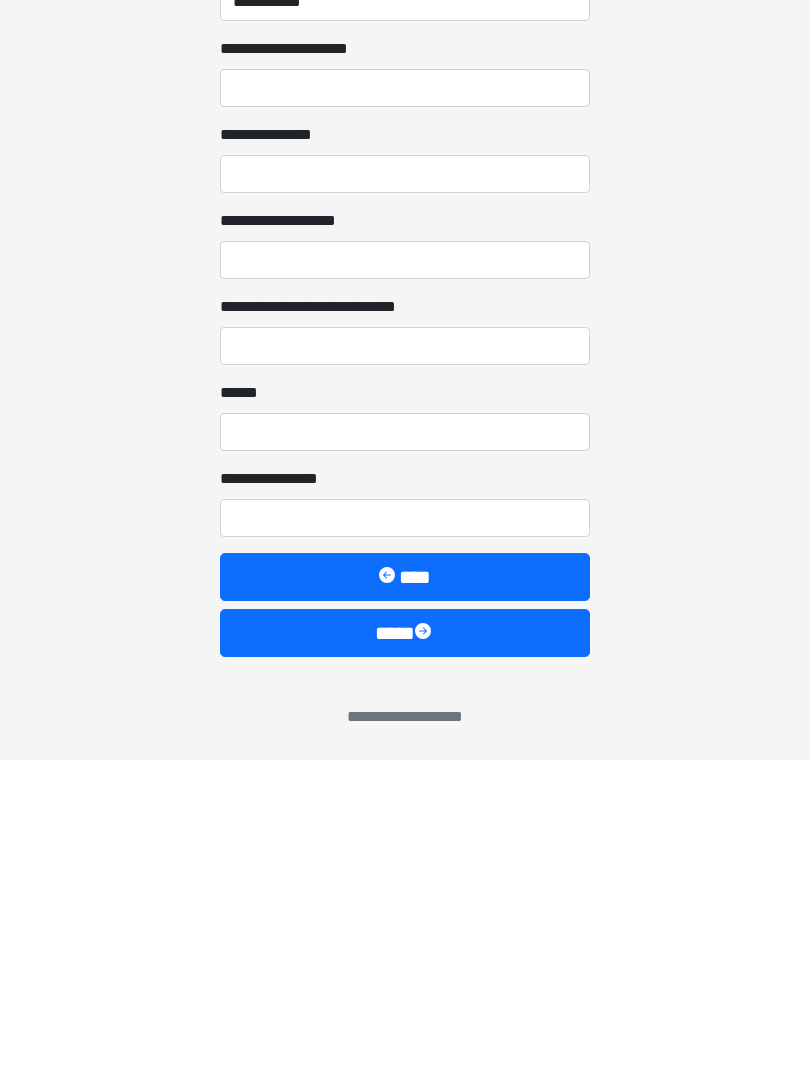 click at bounding box center (425, 953) 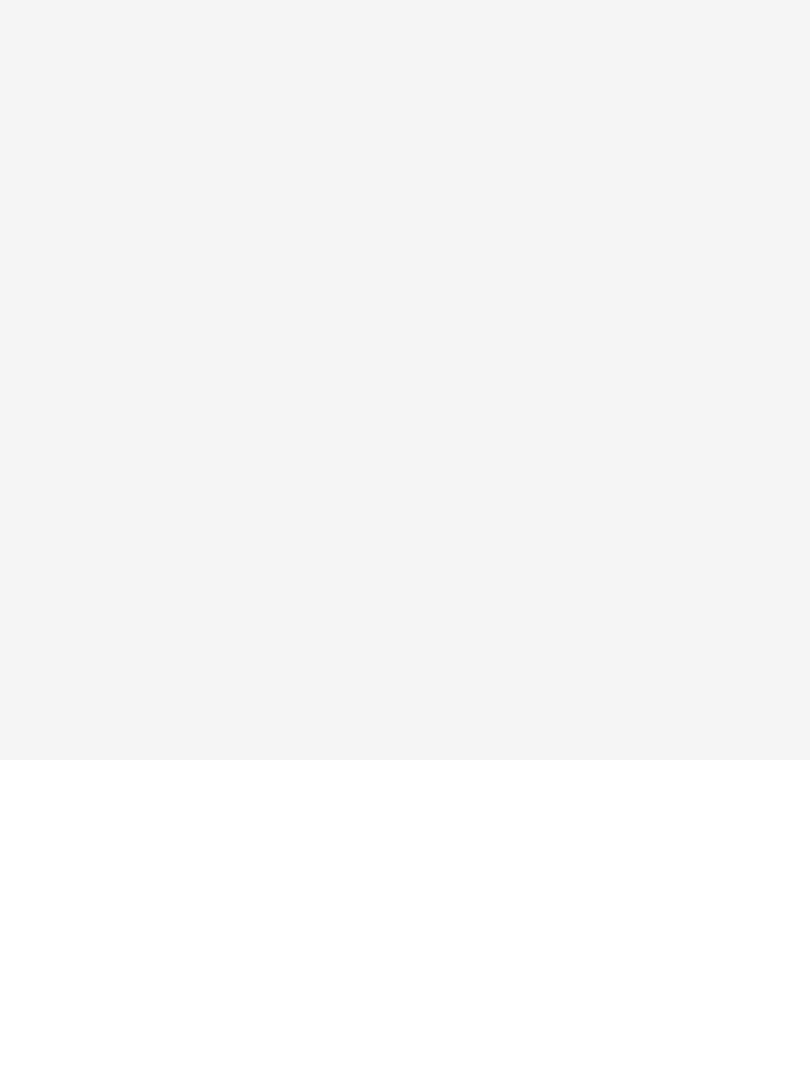 scroll, scrollTop: 0, scrollLeft: 0, axis: both 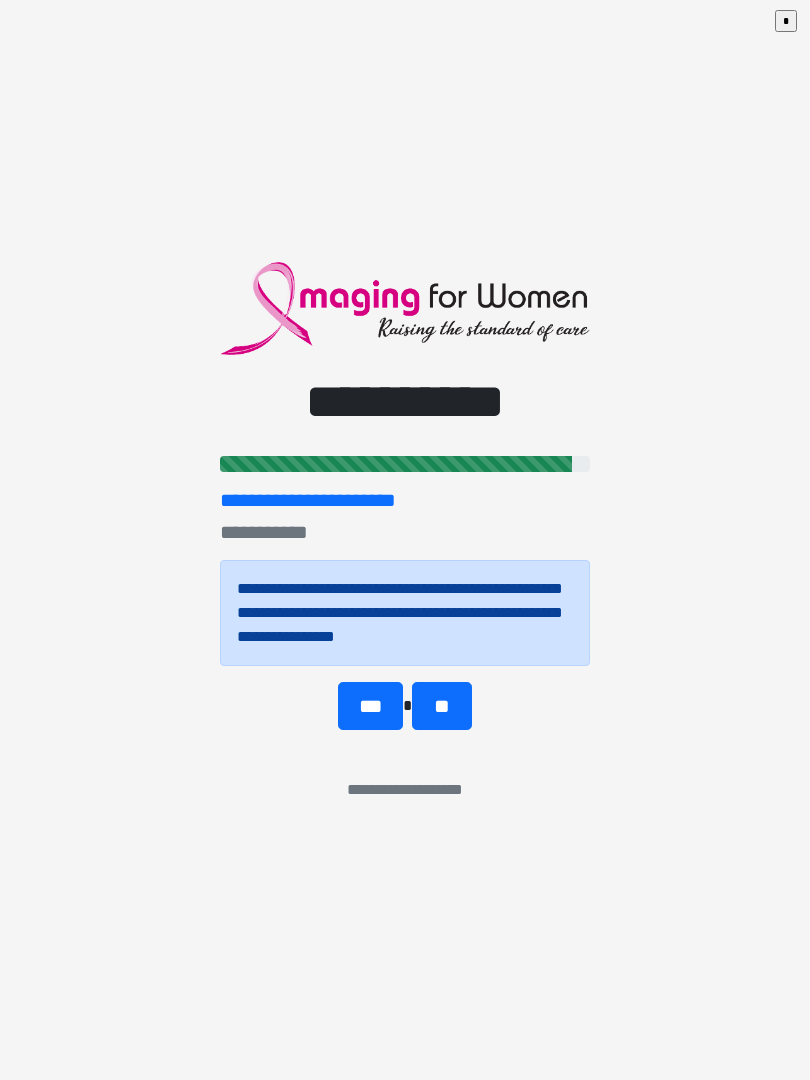 click on "***" at bounding box center (370, 706) 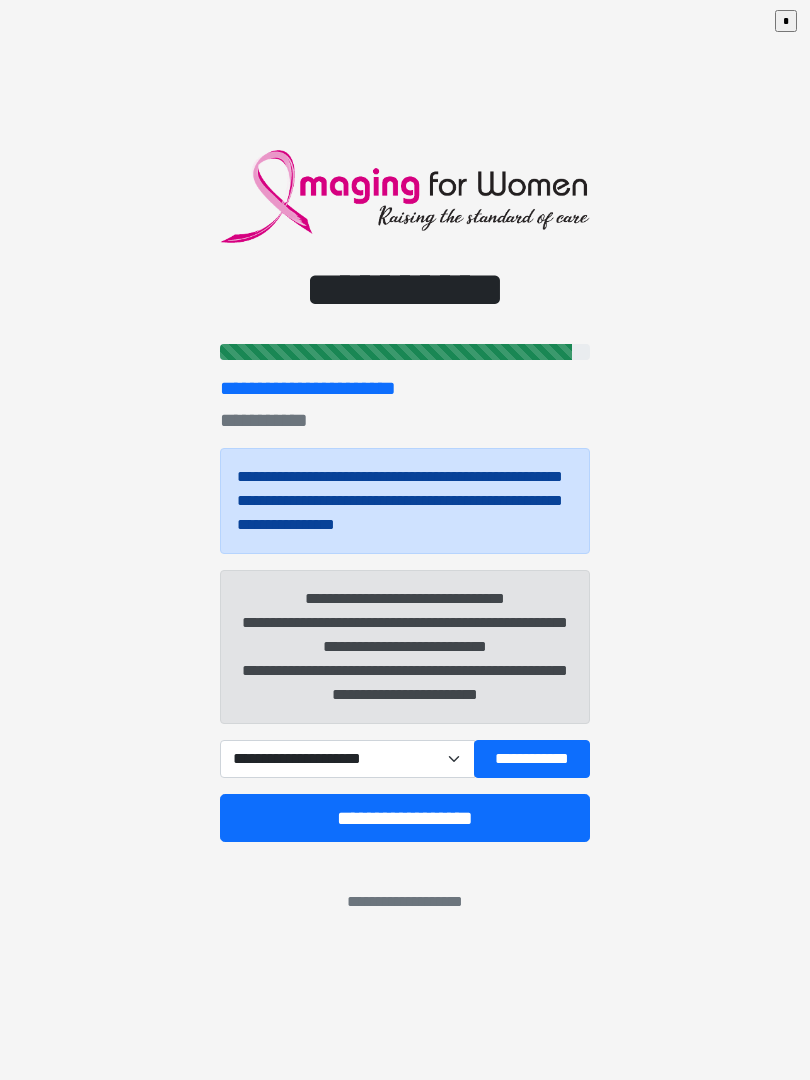 click on "**********" at bounding box center [347, 759] 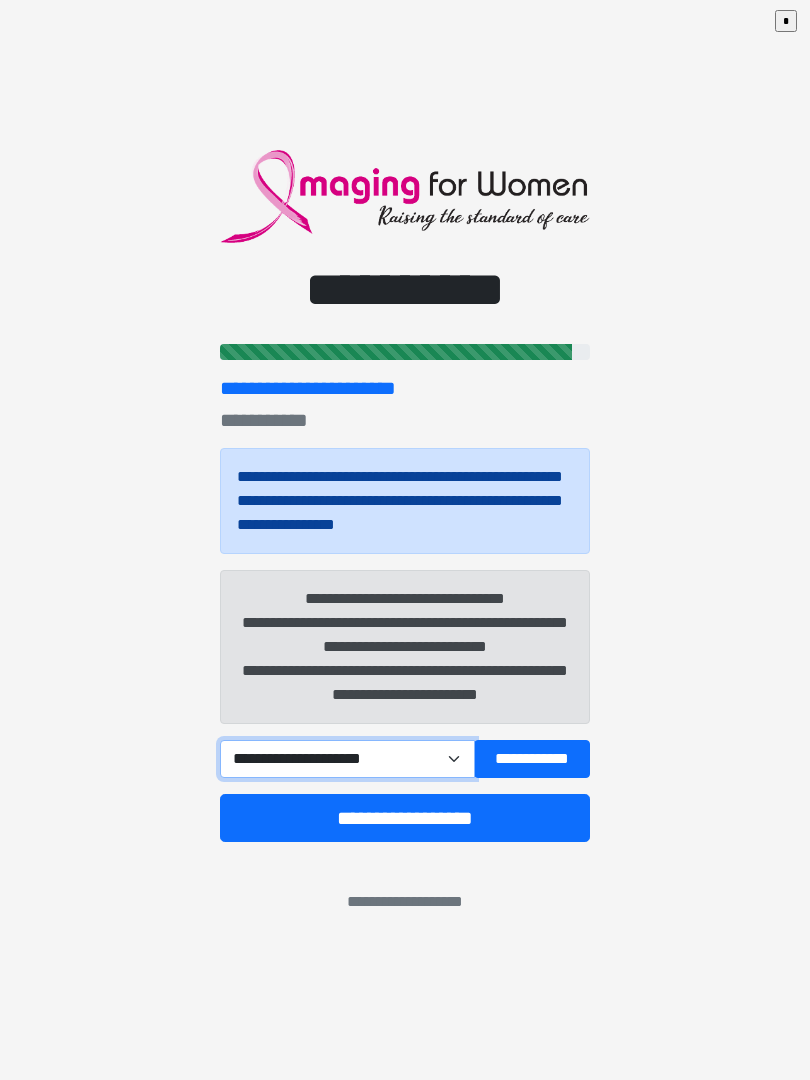select on "******" 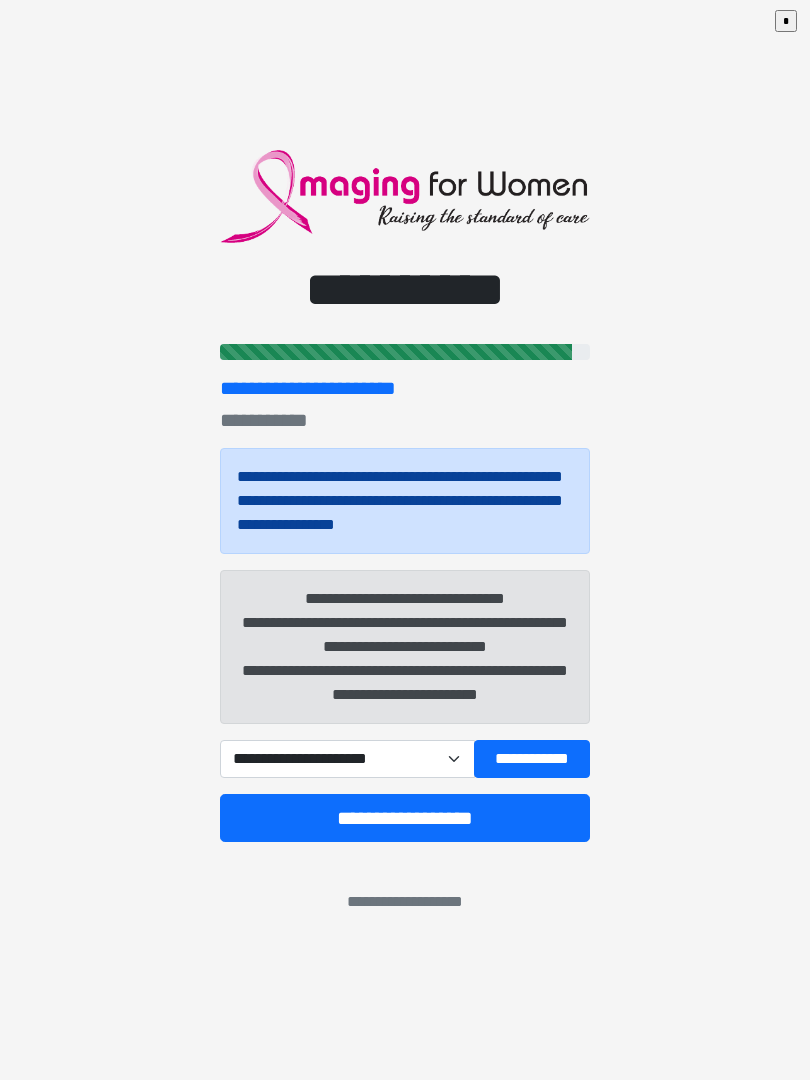 click on "**********" at bounding box center (405, 818) 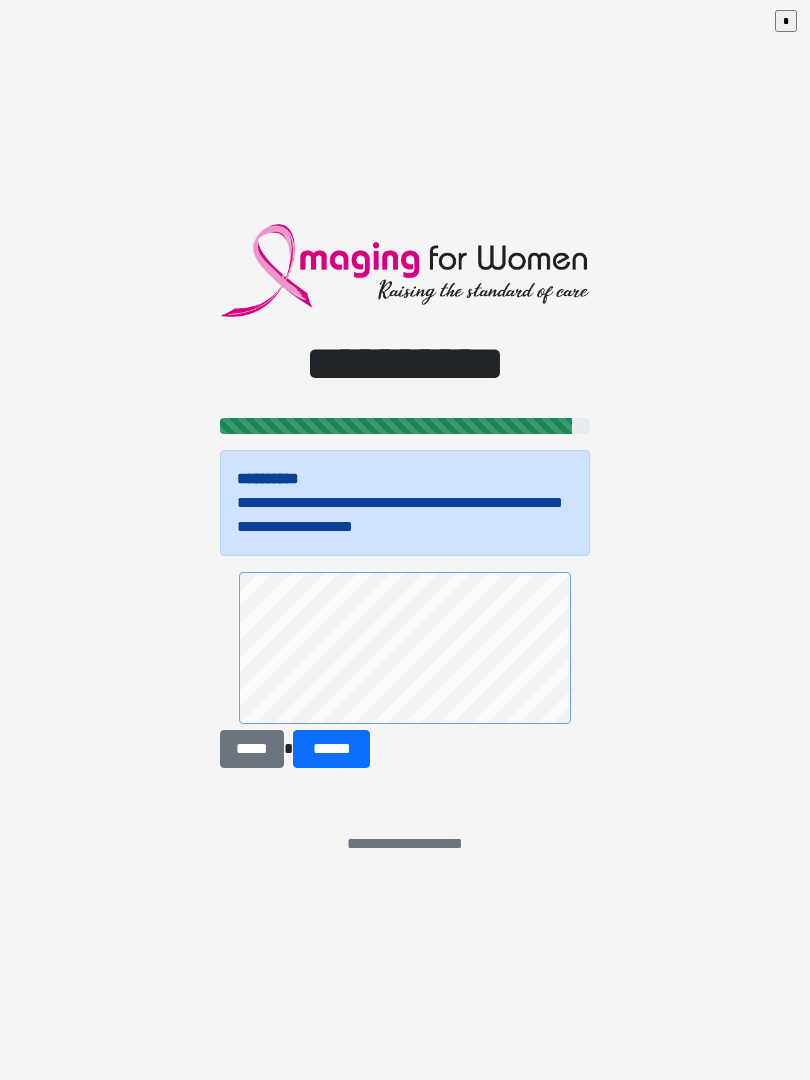 click on "******" at bounding box center (331, 749) 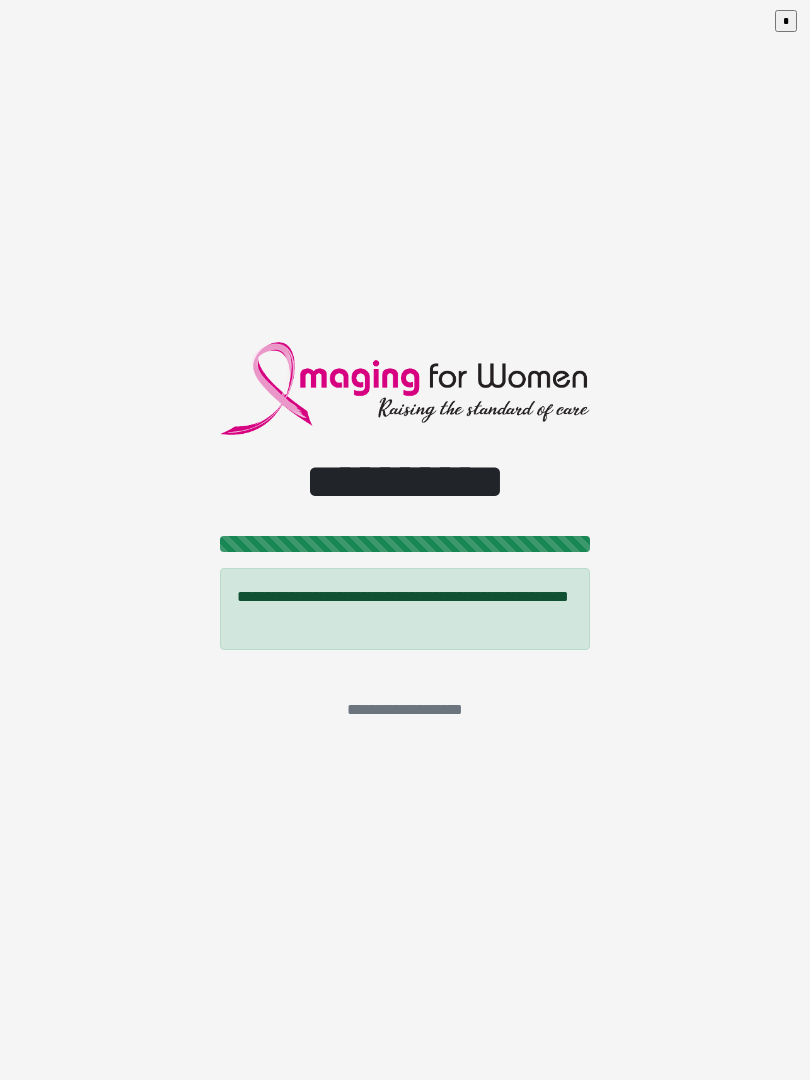 click on "*" at bounding box center [786, 21] 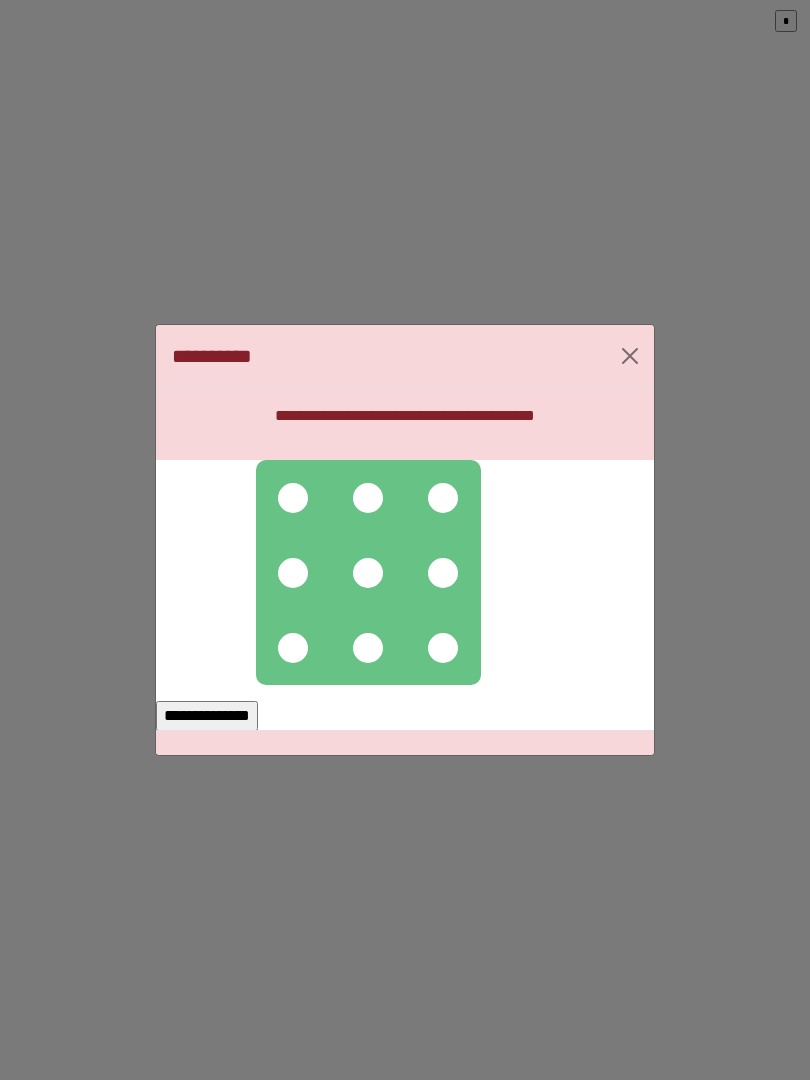 click at bounding box center [293, 498] 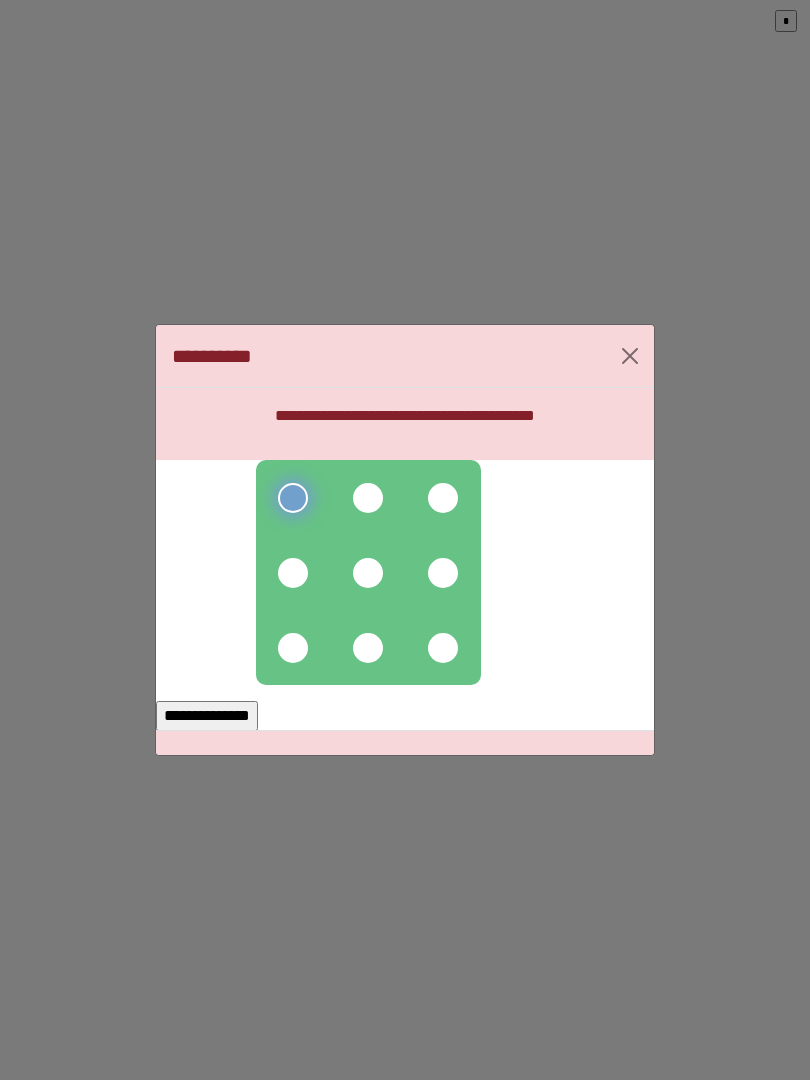 click at bounding box center [368, 498] 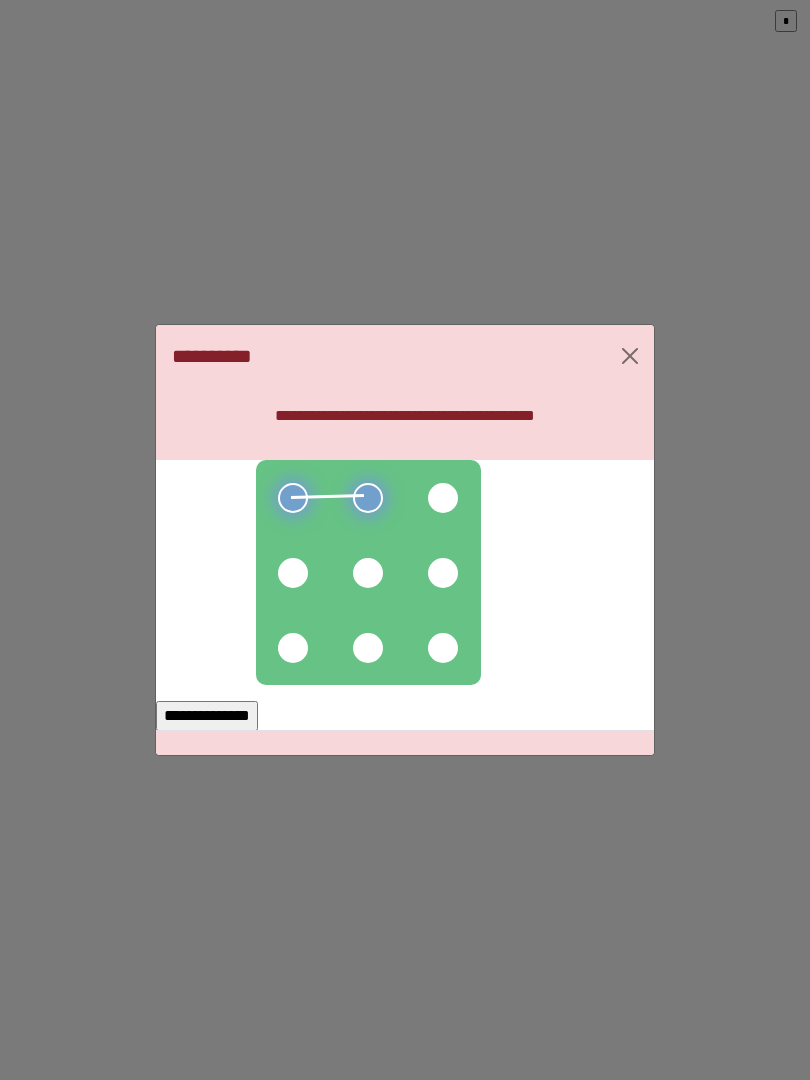 click at bounding box center [293, 573] 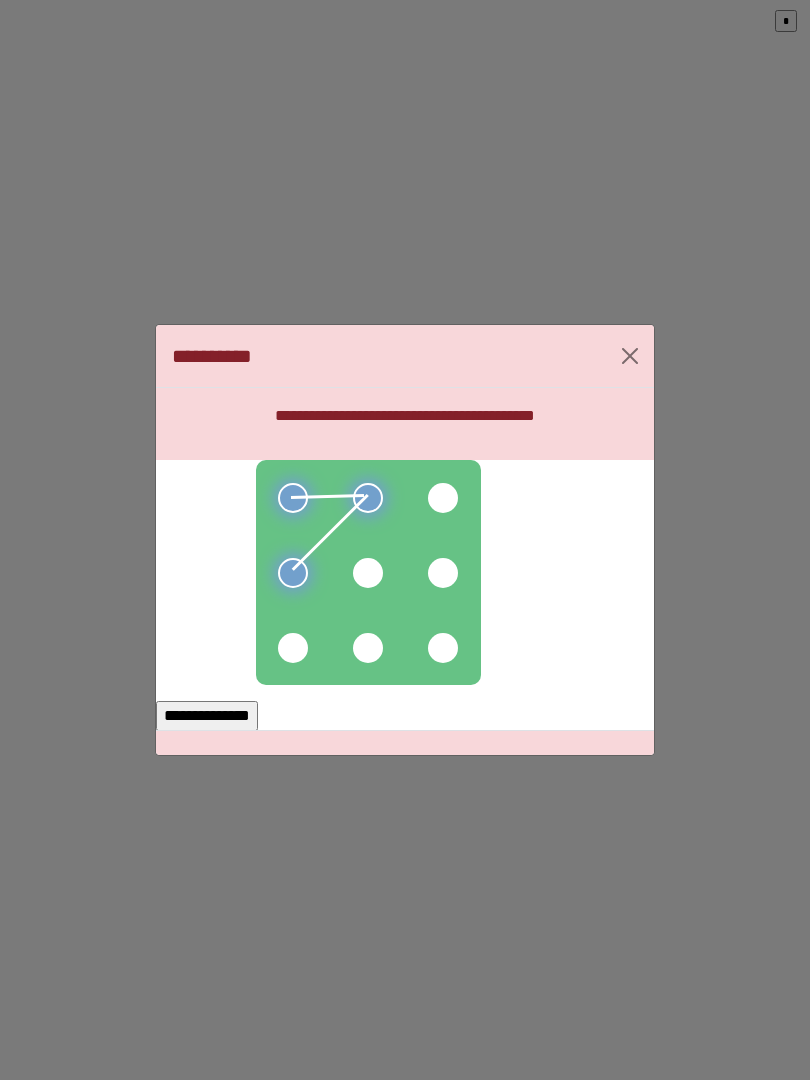 click at bounding box center [293, 648] 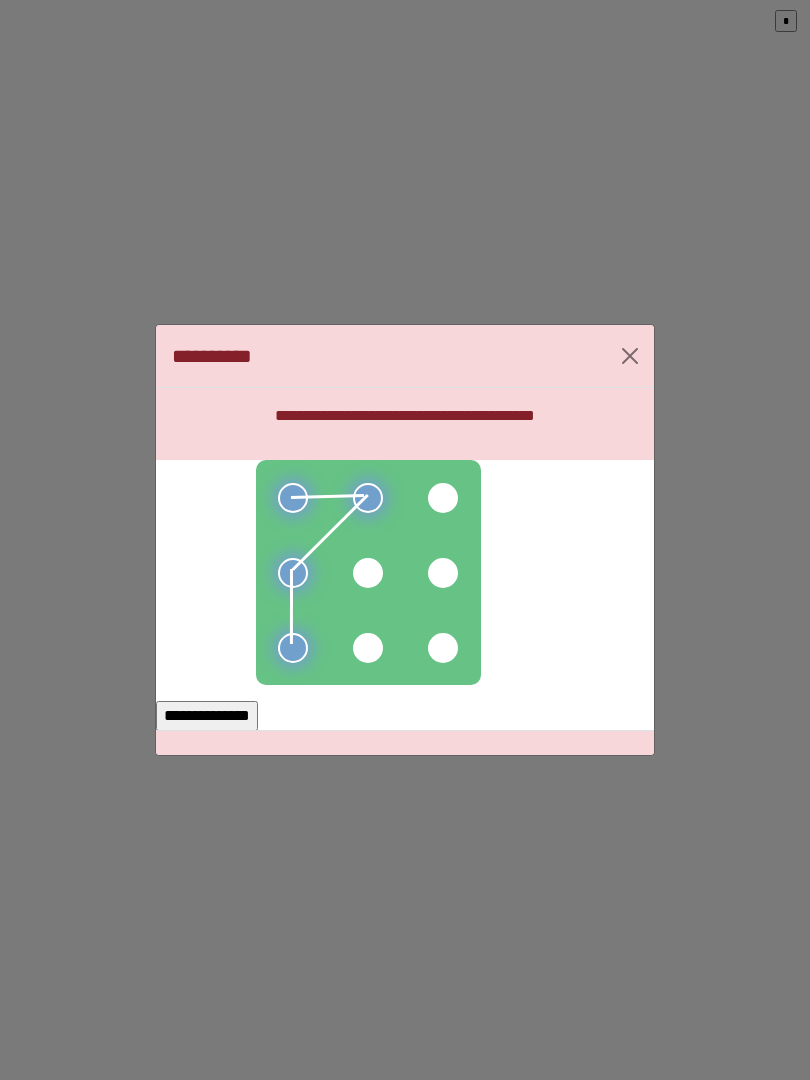 click at bounding box center (368, 573) 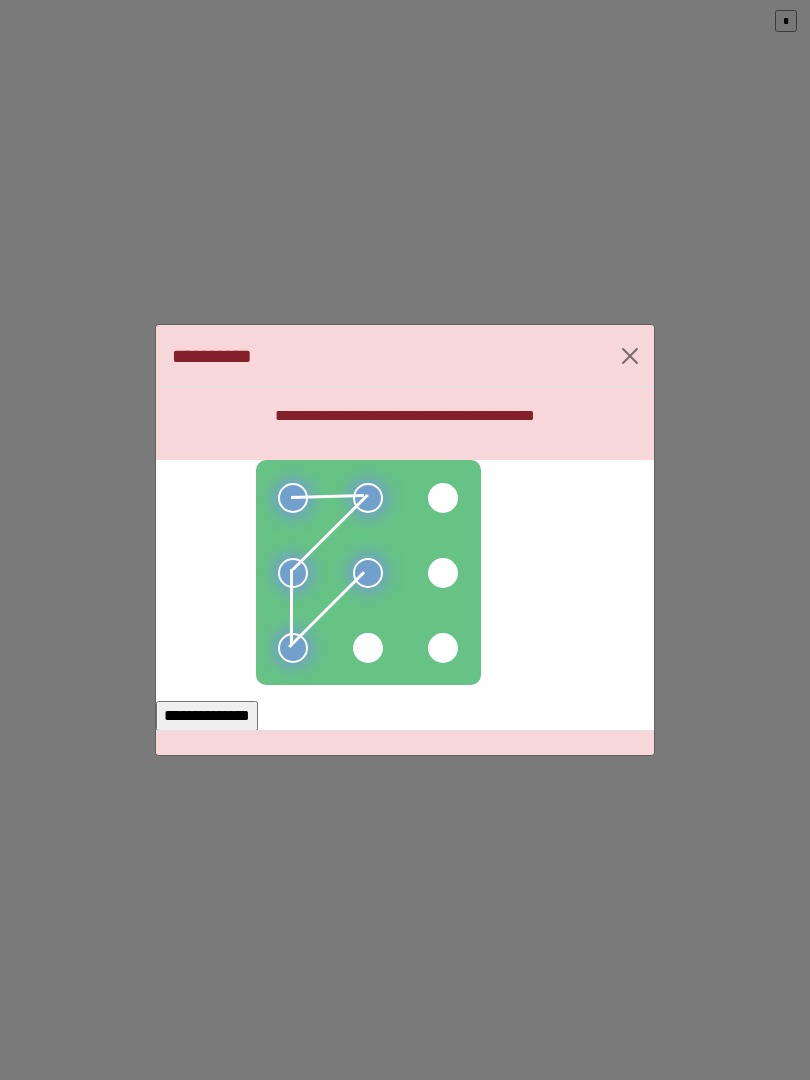 click on "**********" at bounding box center [207, 716] 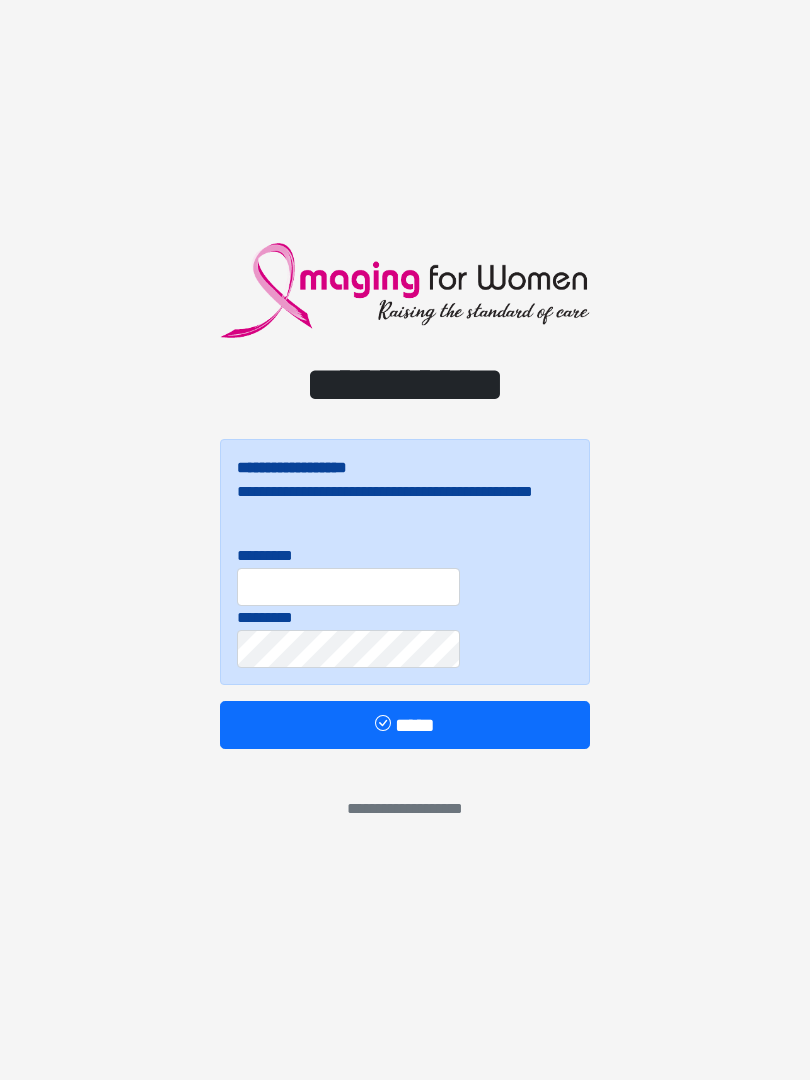 scroll, scrollTop: 0, scrollLeft: 0, axis: both 